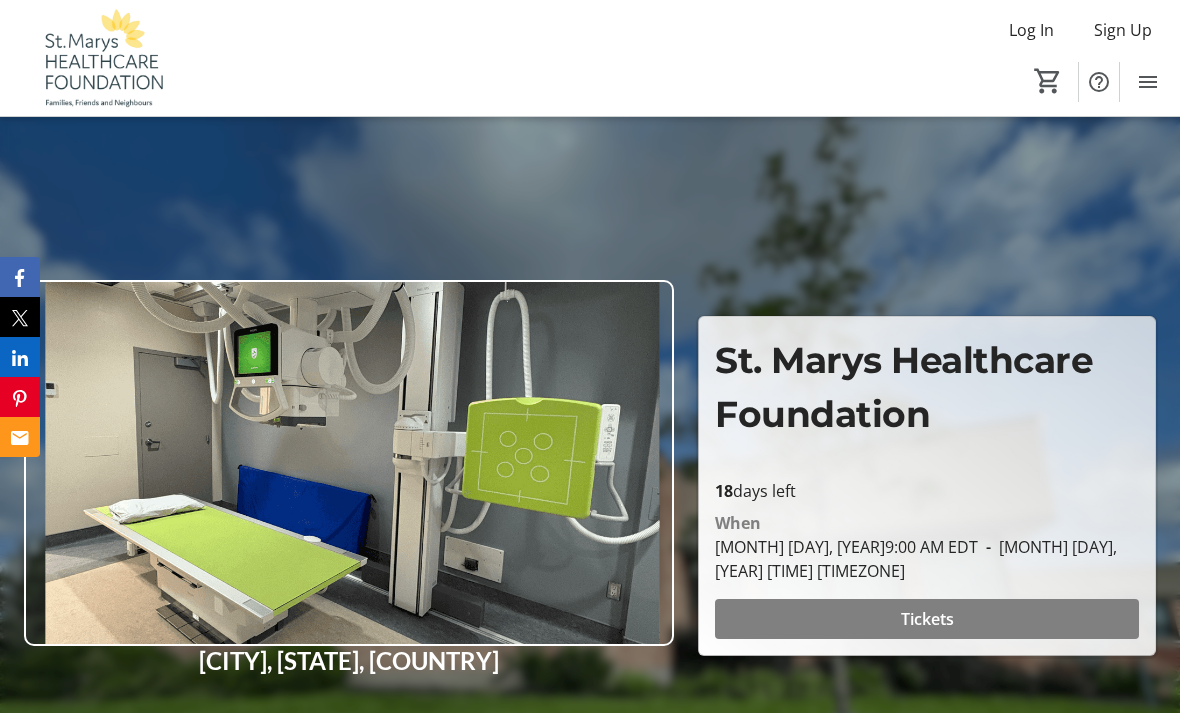 scroll, scrollTop: 0, scrollLeft: 0, axis: both 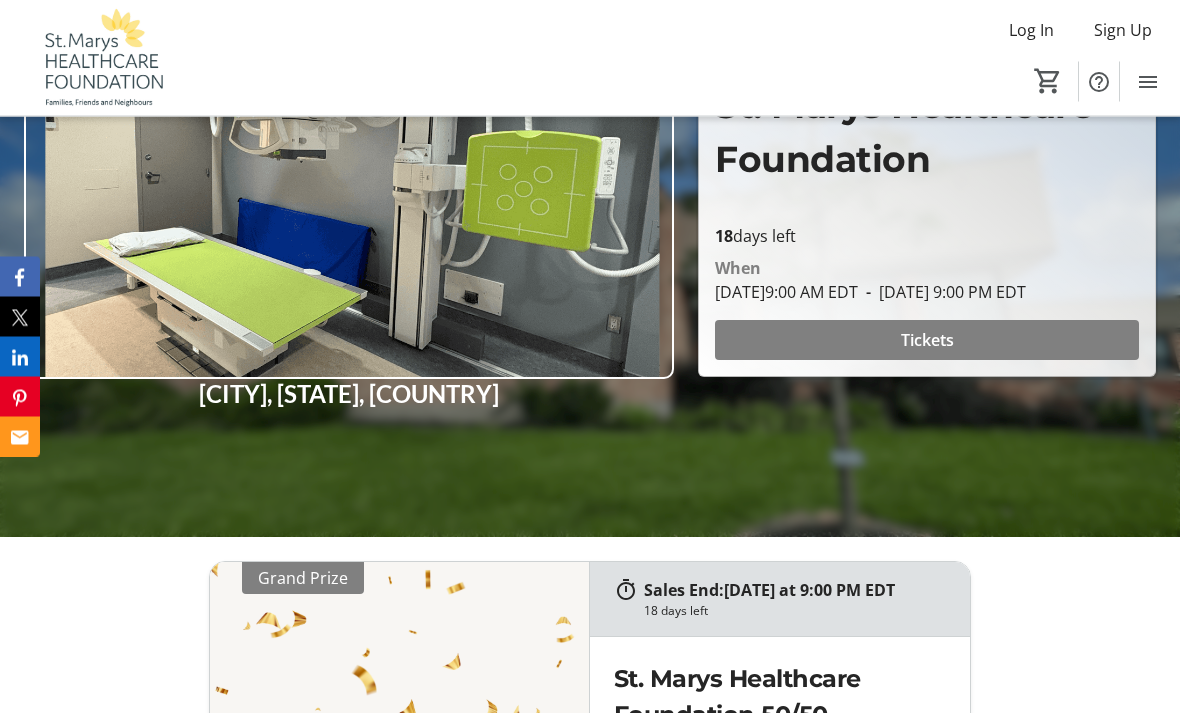 click on "Tickets" at bounding box center (927, 341) 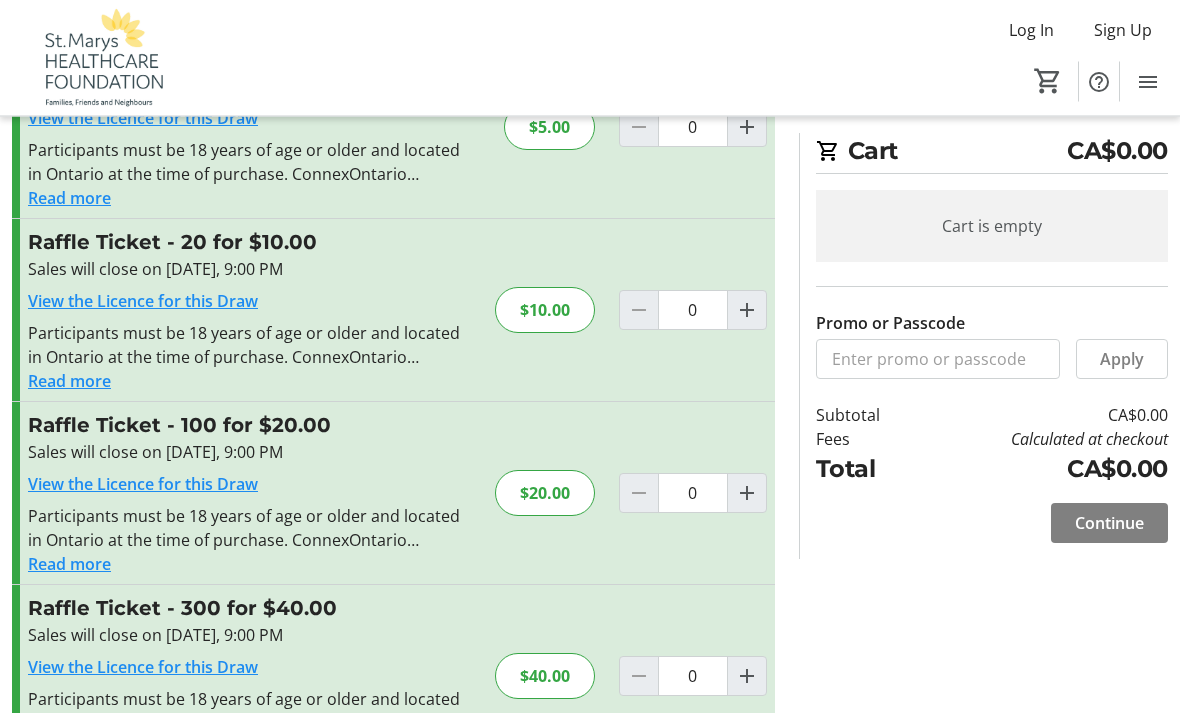scroll, scrollTop: 144, scrollLeft: 0, axis: vertical 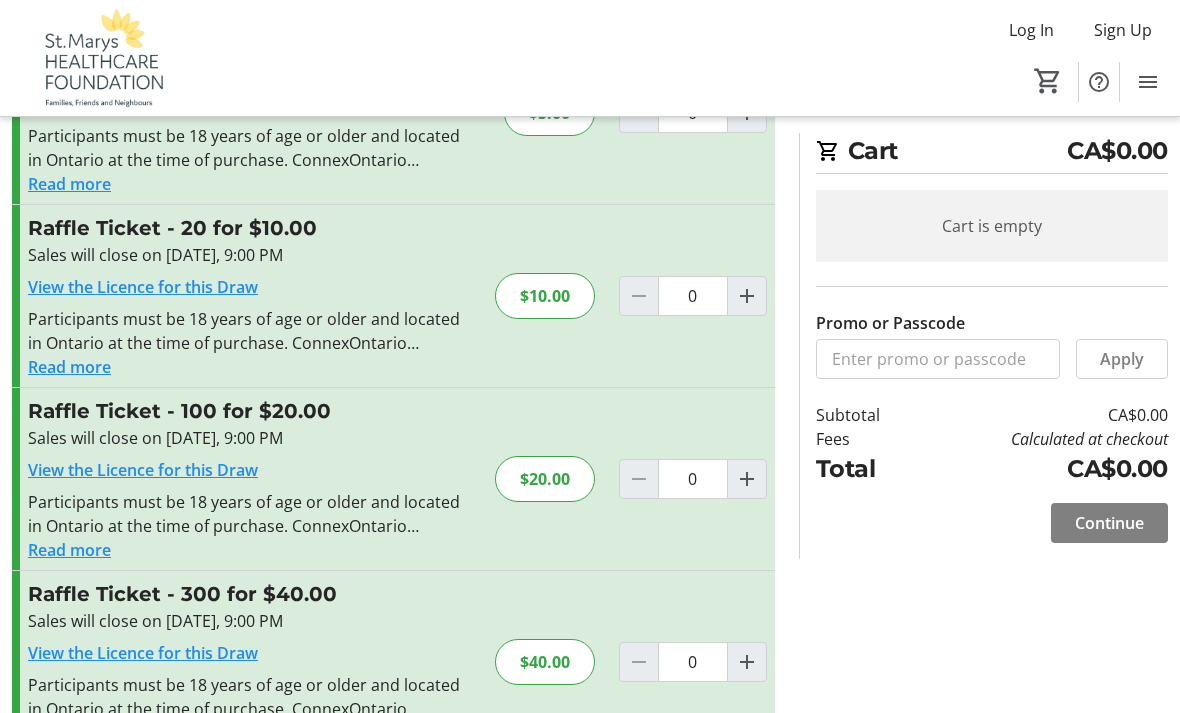 click 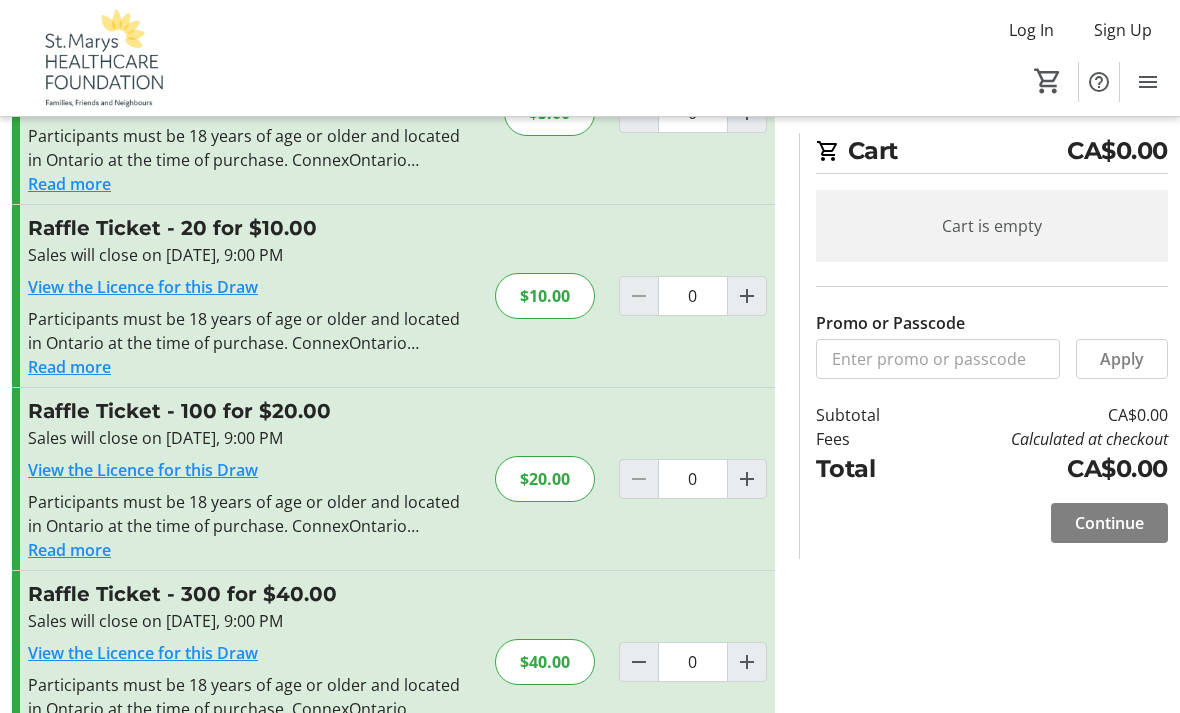 type on "1" 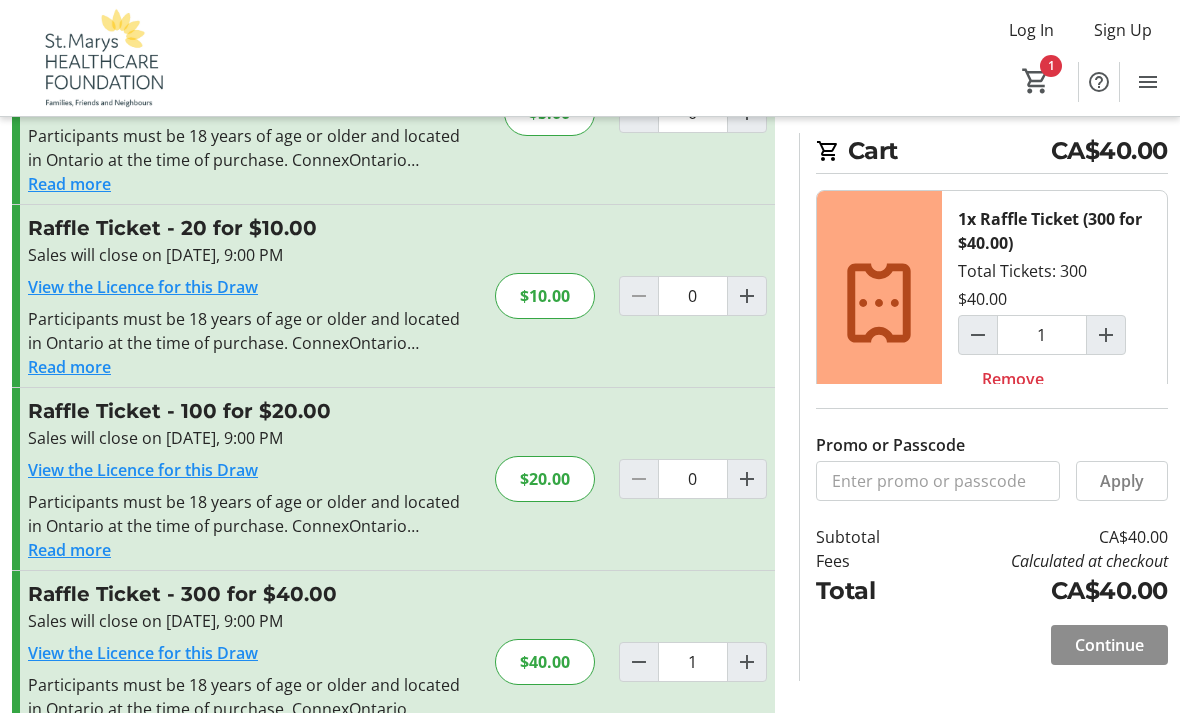 click on "Continue" 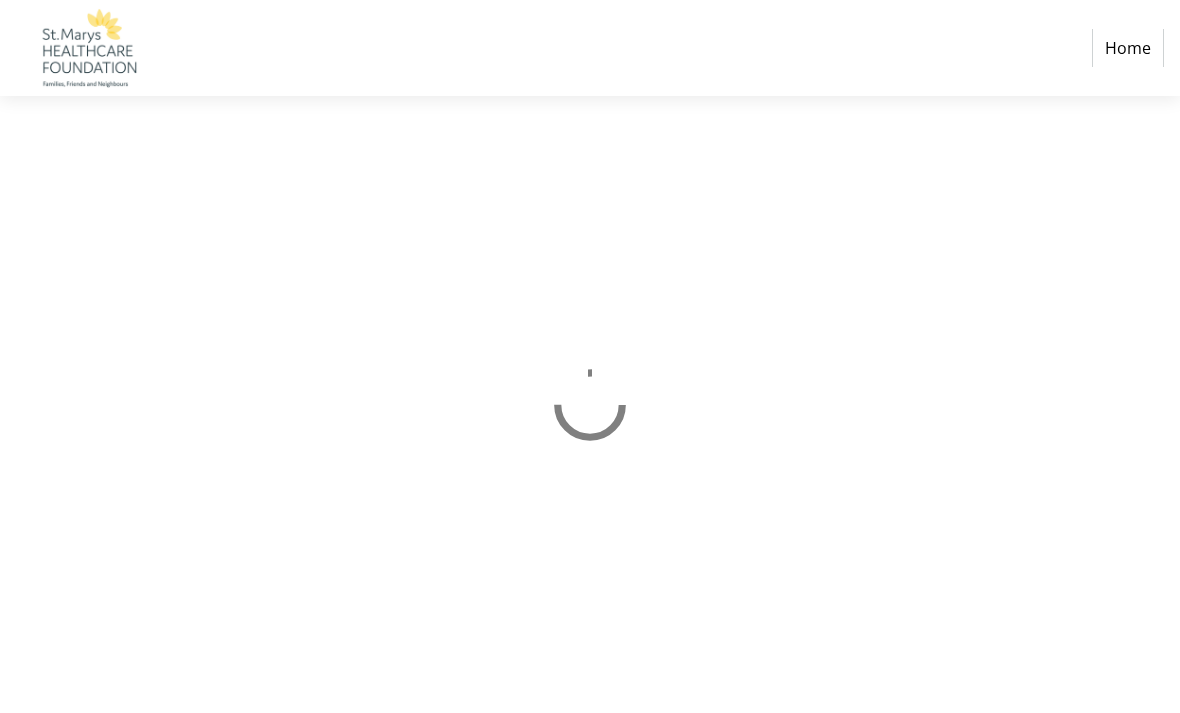 scroll, scrollTop: 0, scrollLeft: 0, axis: both 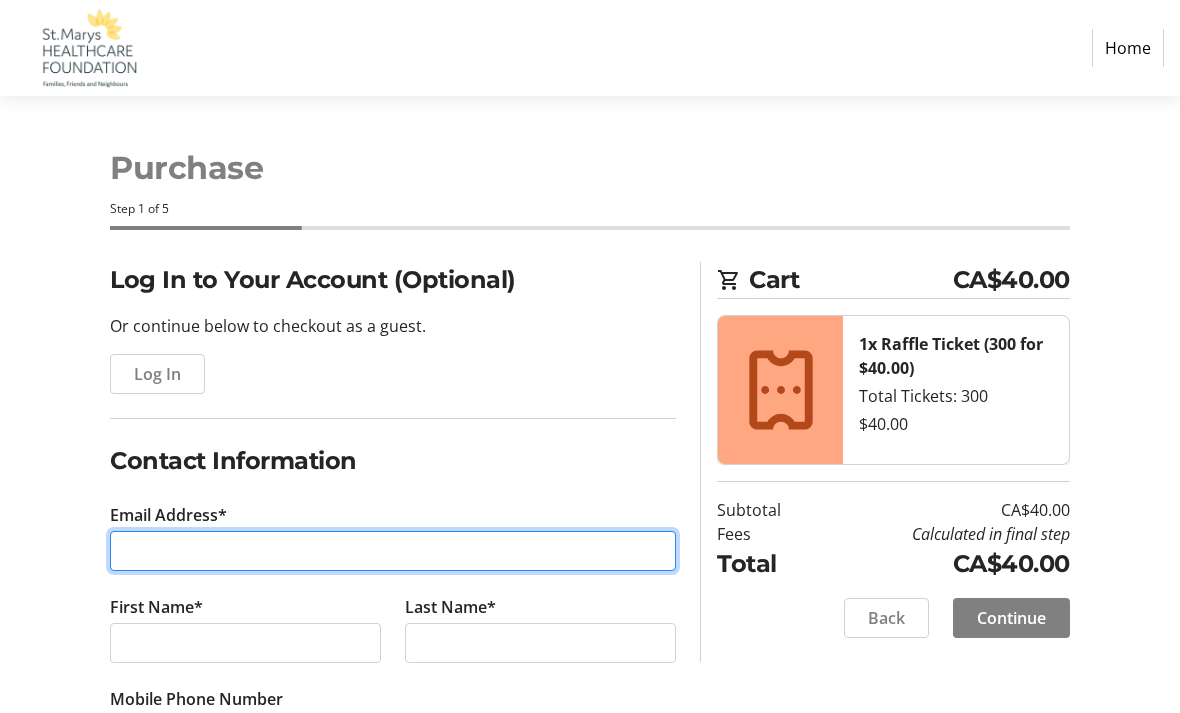 click on "Email Address*" at bounding box center [393, 551] 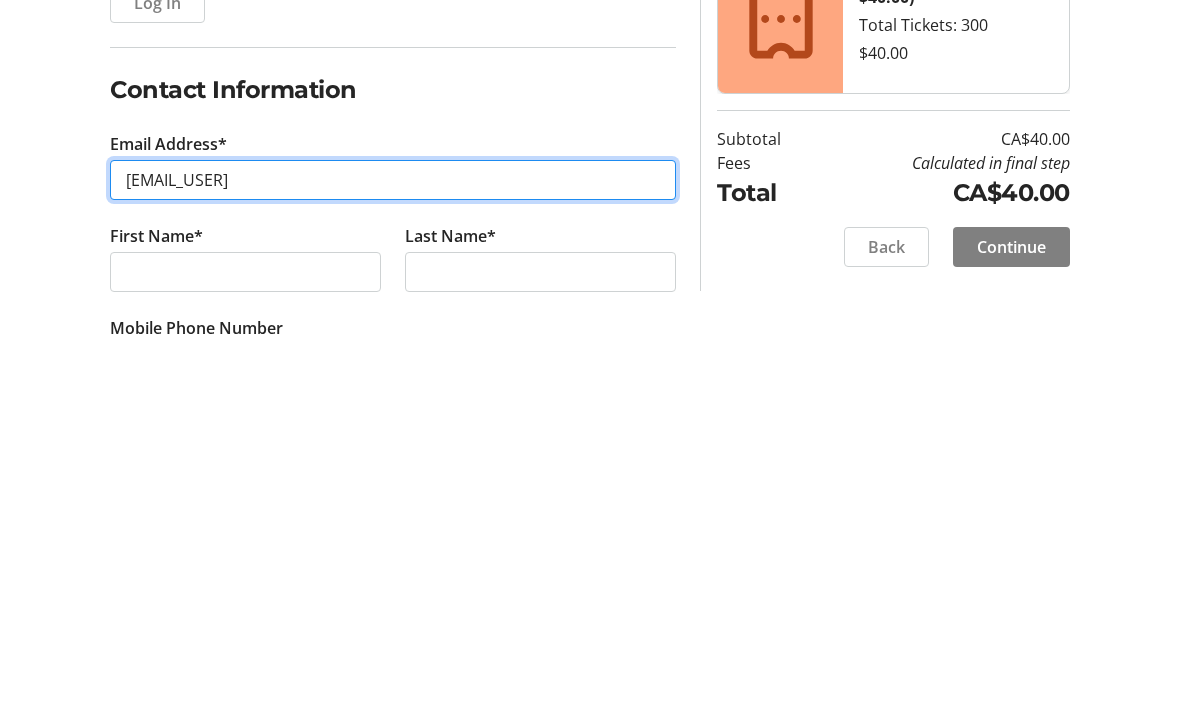 type on "[EMAIL_USER]" 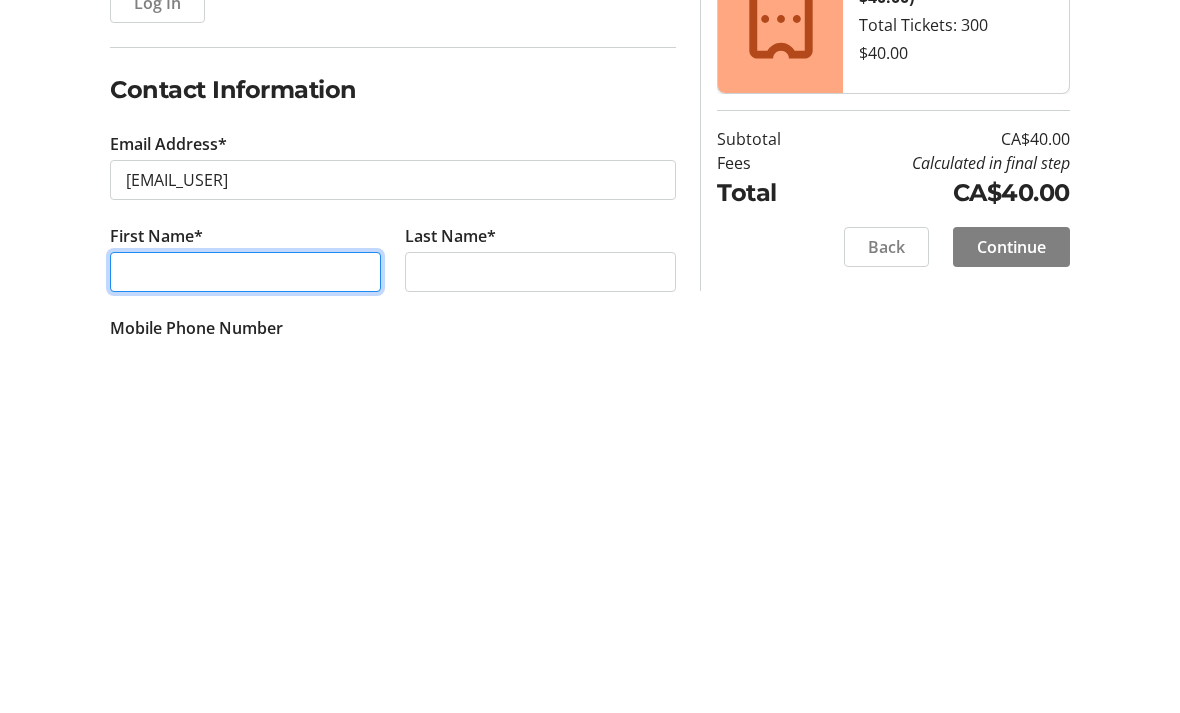 click on "First Name*" at bounding box center (245, 643) 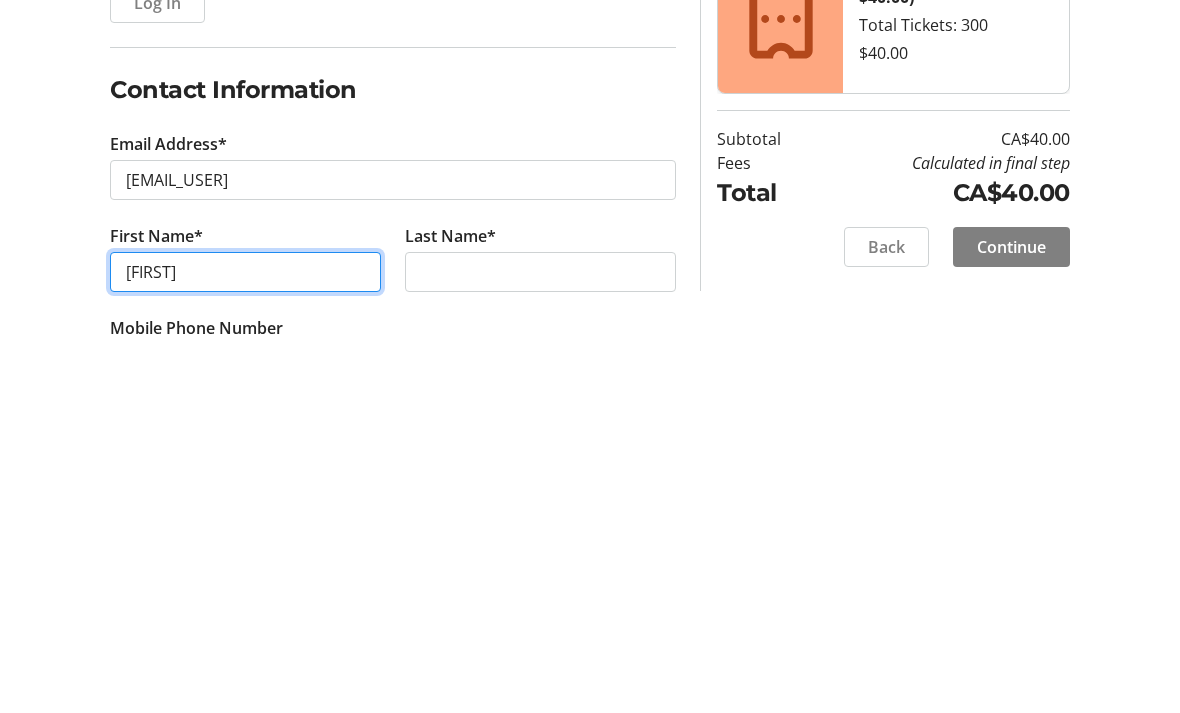 type on "[FIRST]" 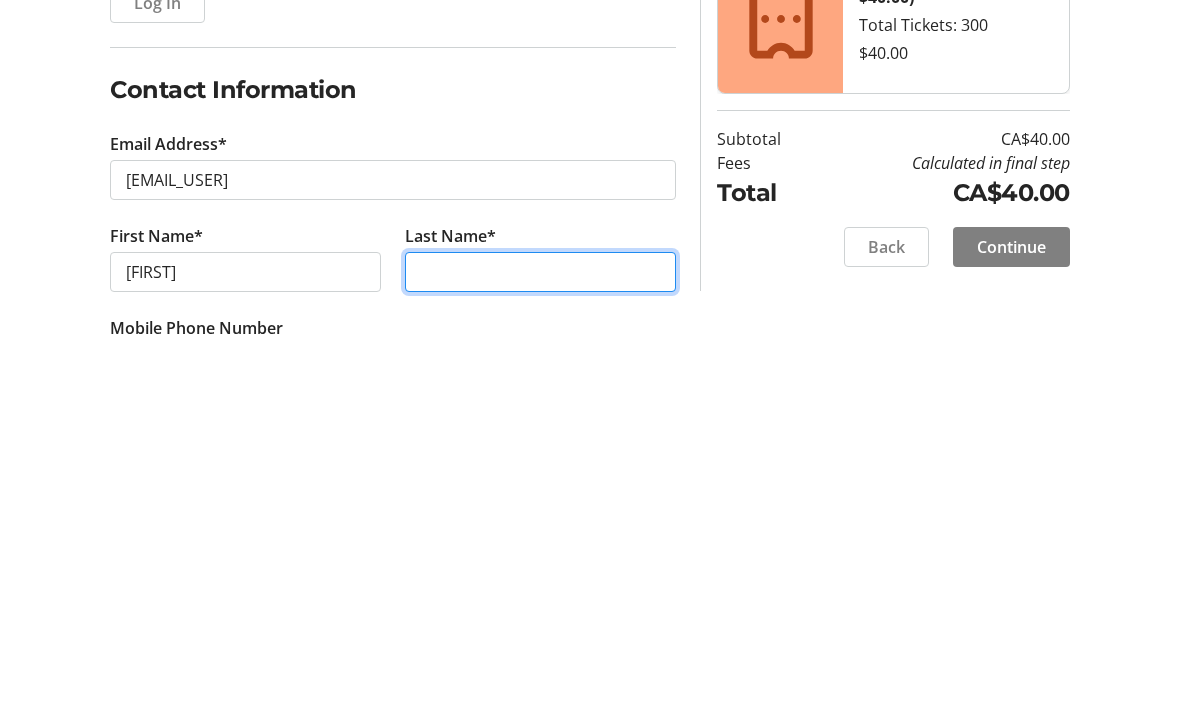 click on "Last Name*" at bounding box center [540, 643] 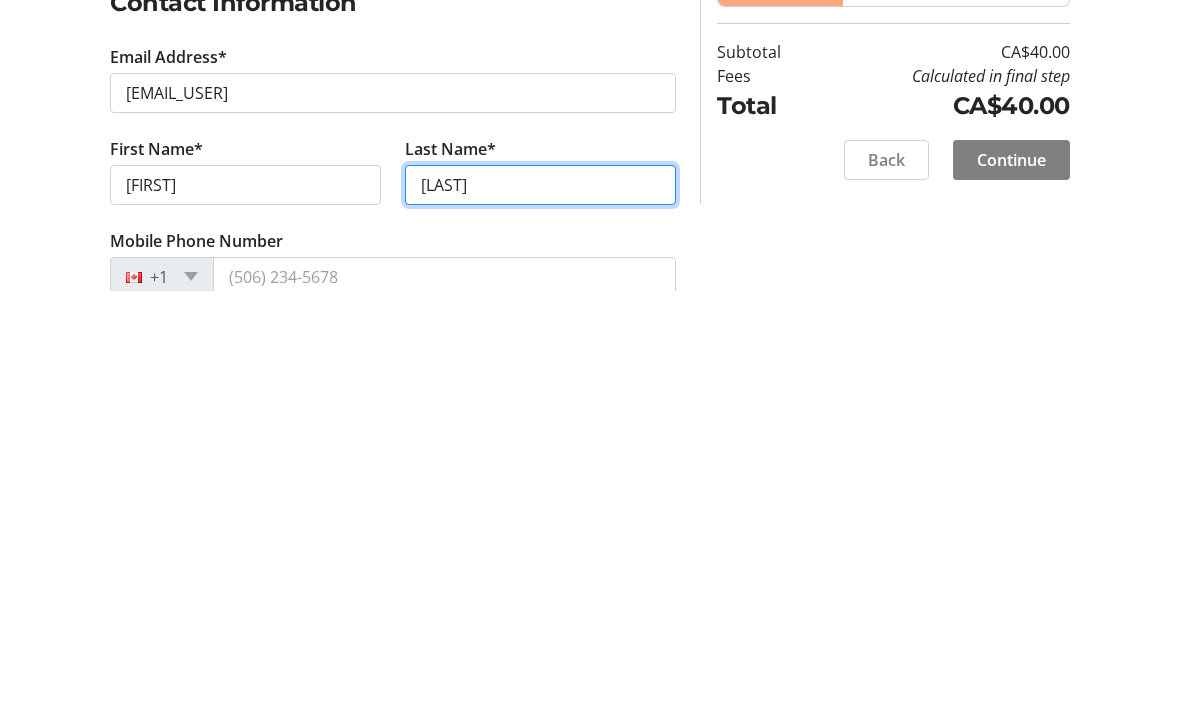 scroll, scrollTop: 43, scrollLeft: 0, axis: vertical 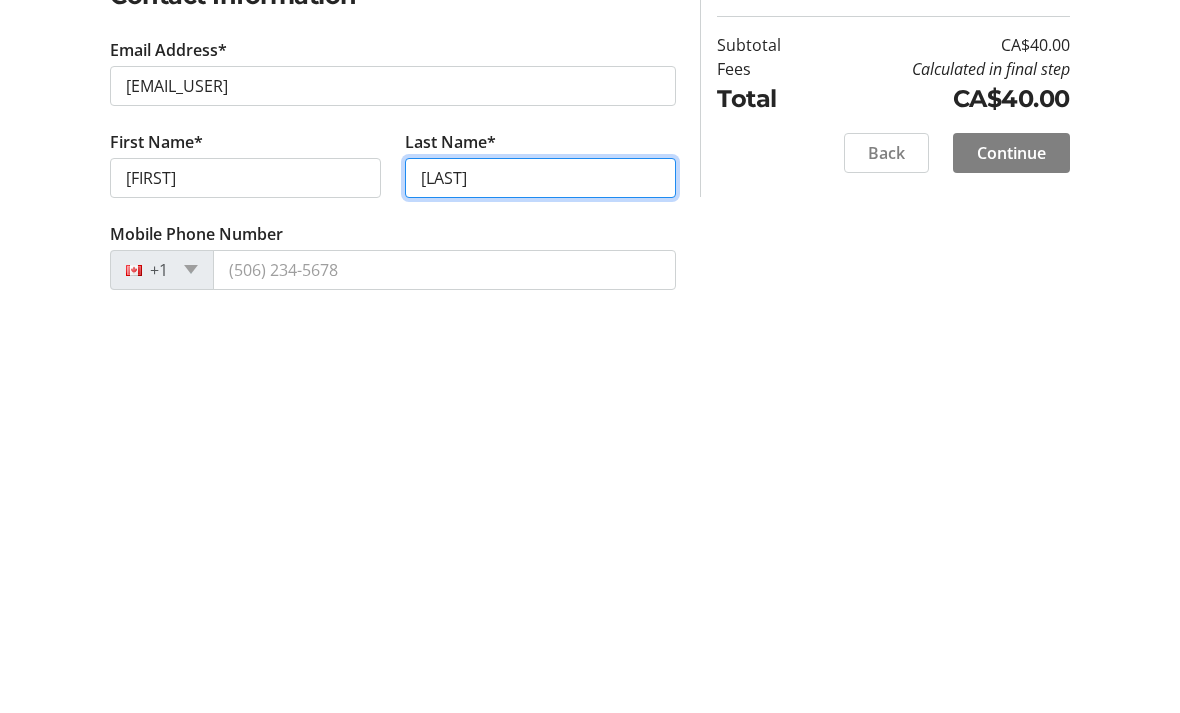 type on "[LAST]" 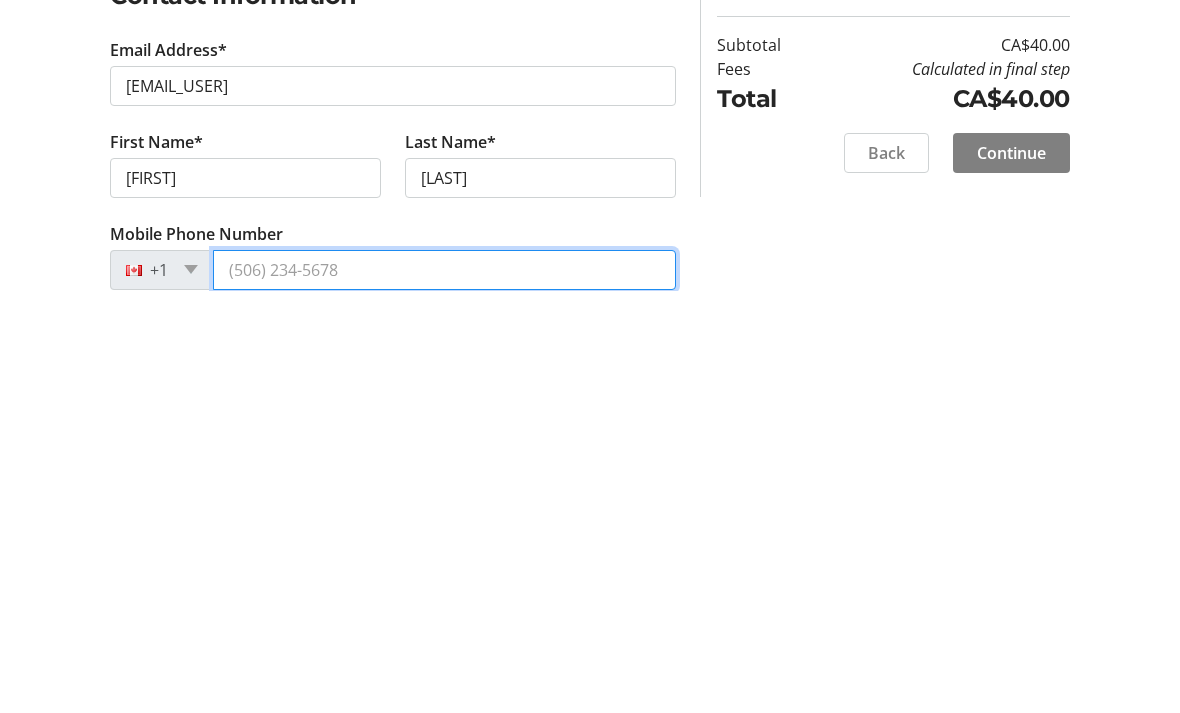 click on "Mobile Phone Number" at bounding box center [444, 692] 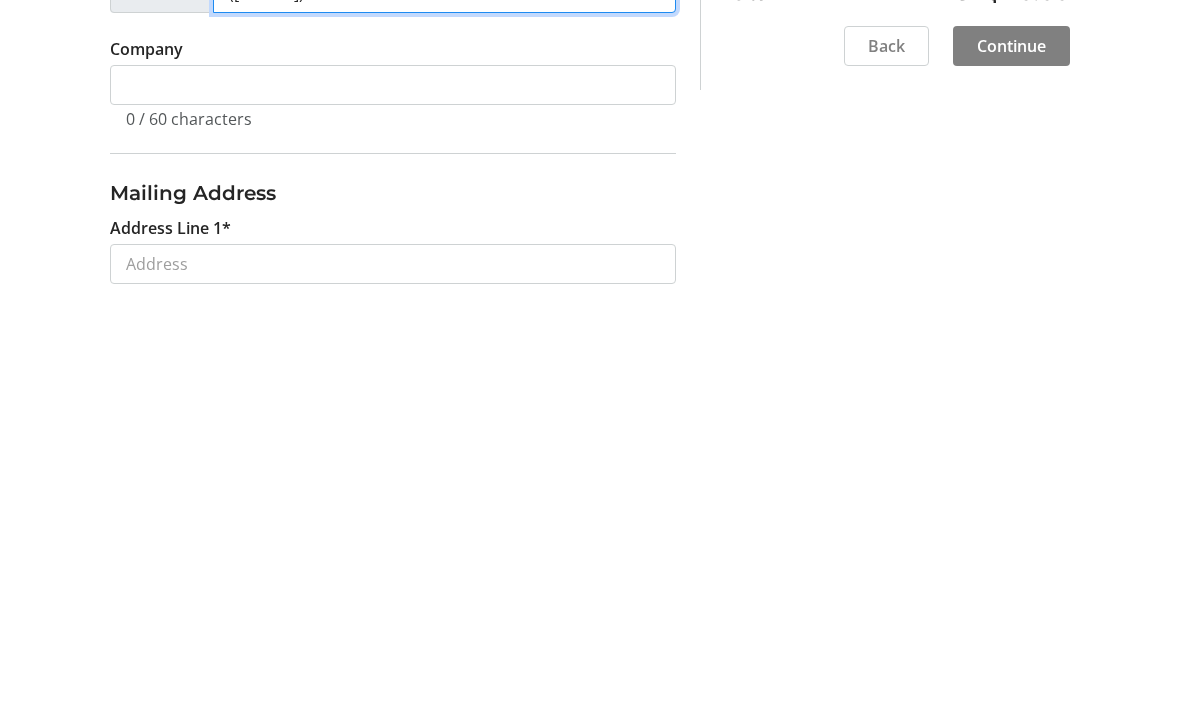 scroll, scrollTop: 320, scrollLeft: 0, axis: vertical 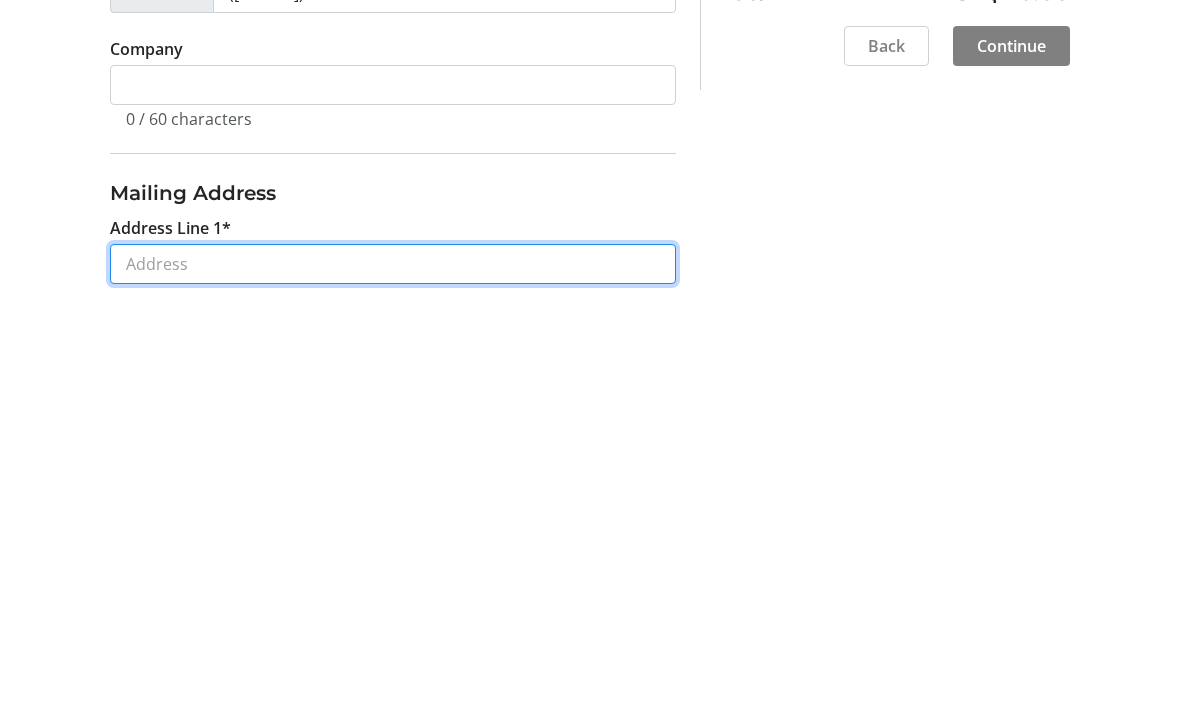 click on "Address Line 1*" at bounding box center [393, 686] 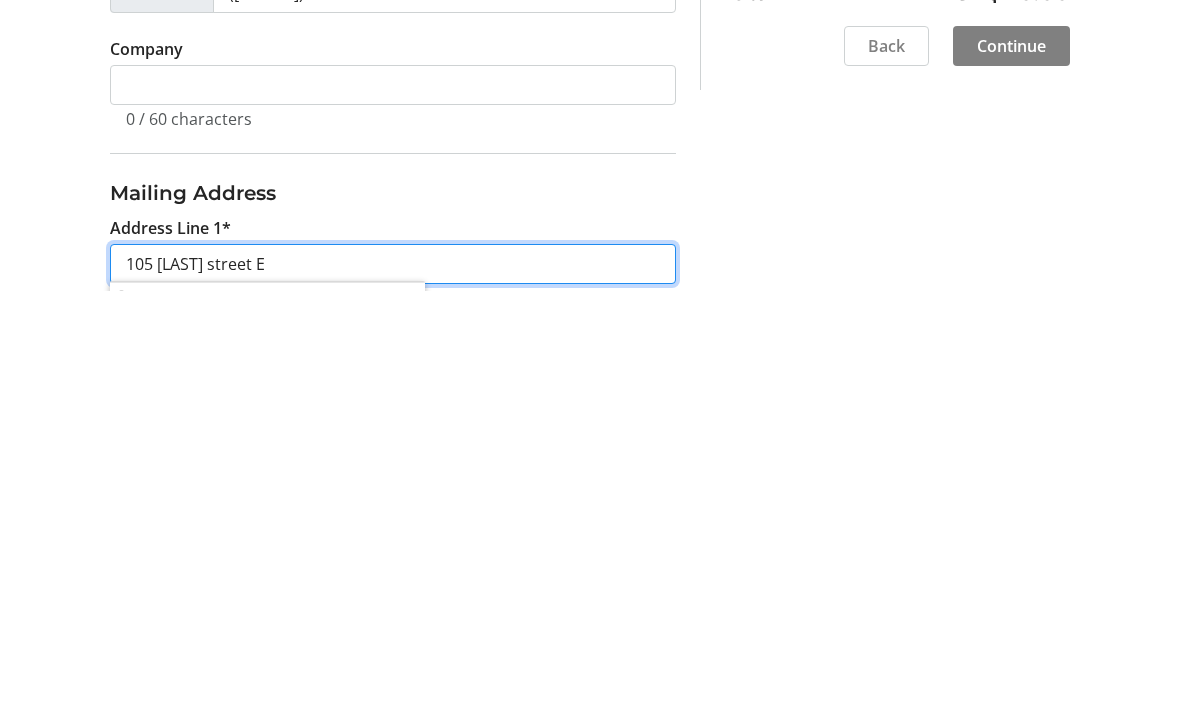 click on "105 [LAST] street E" at bounding box center [393, 686] 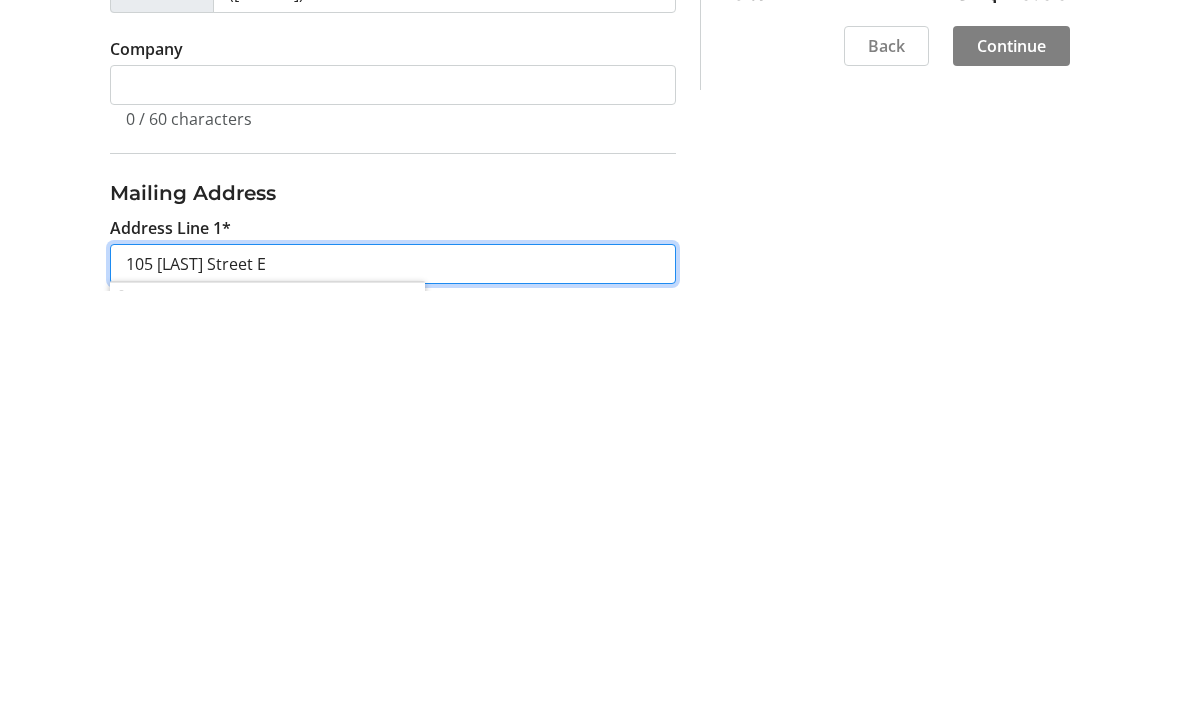click on "105 [LAST] Street E" at bounding box center [393, 686] 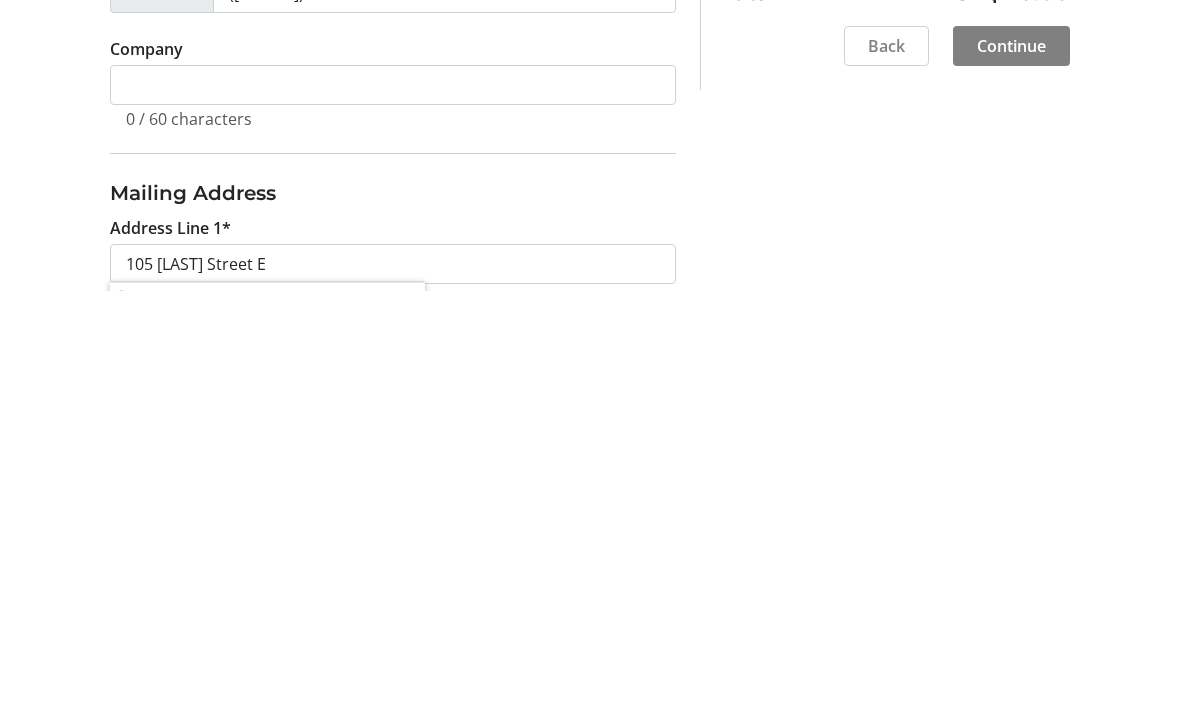 scroll, scrollTop: 743, scrollLeft: 0, axis: vertical 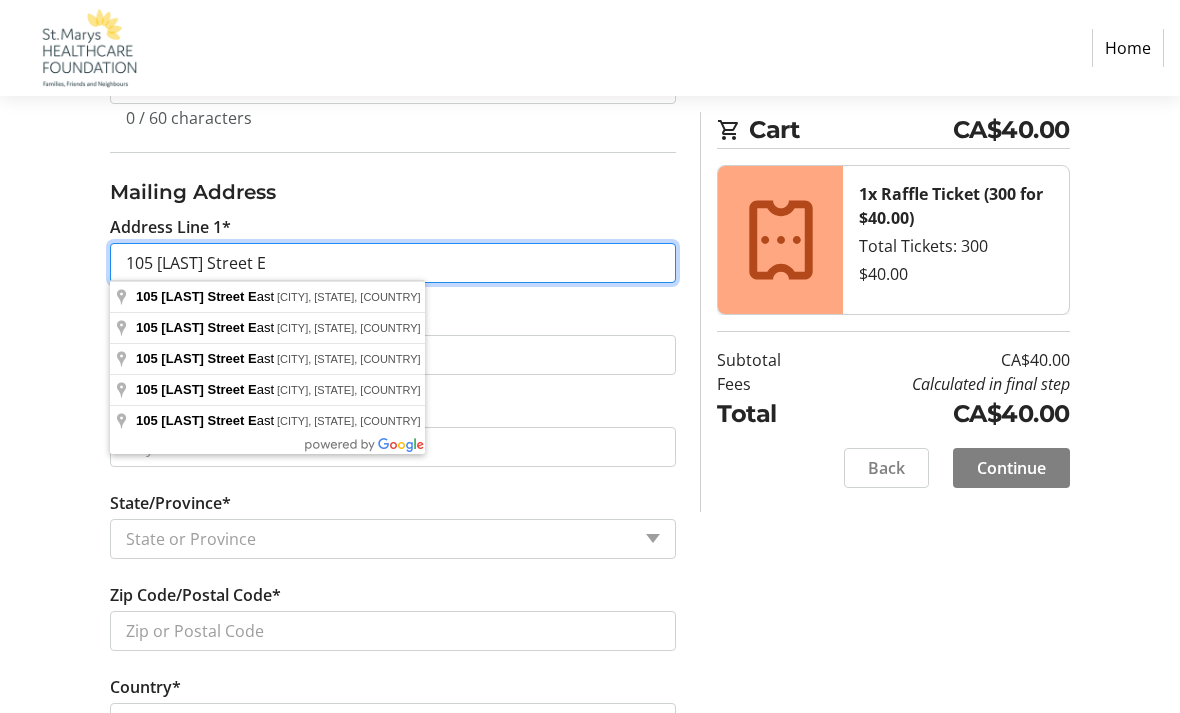 type on "105 [LAST] Street E" 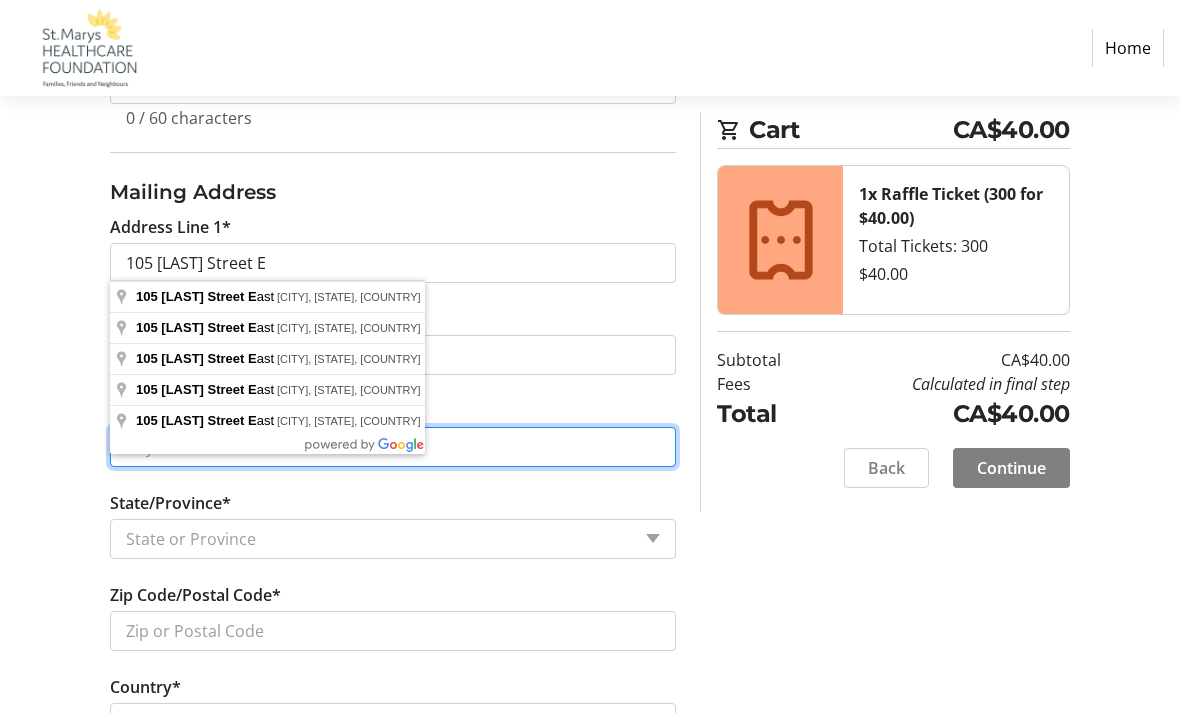 click on "City*" at bounding box center (393, 447) 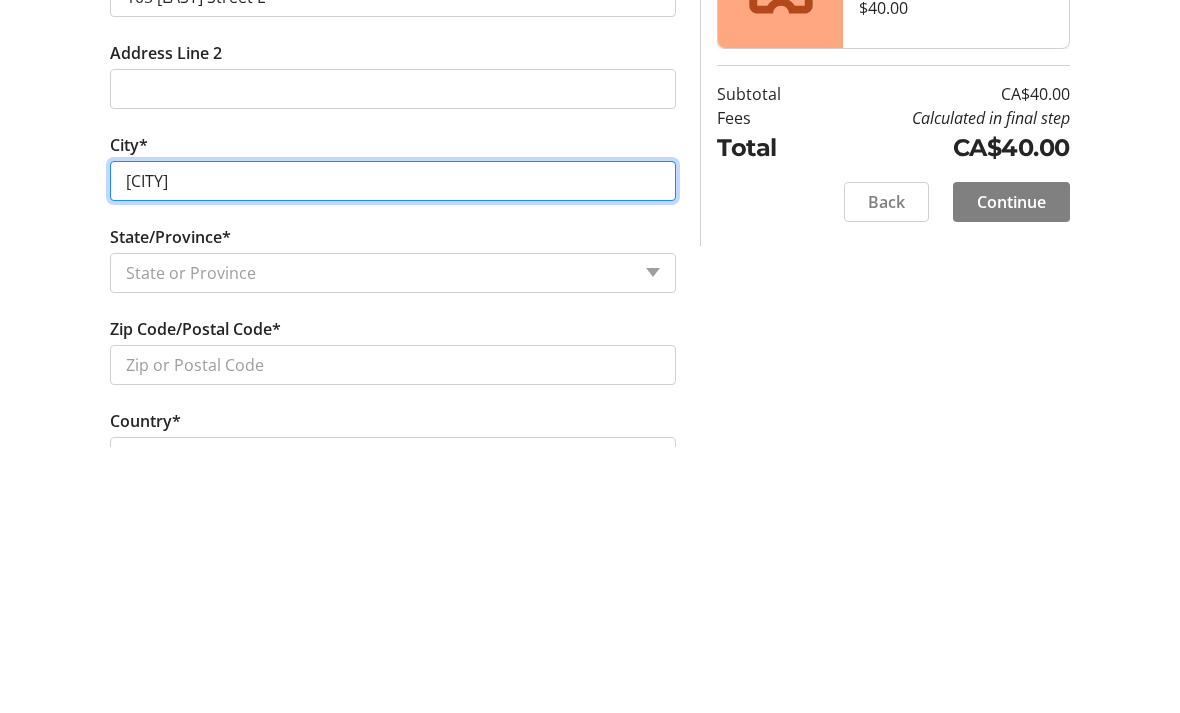 type on "[CITY]" 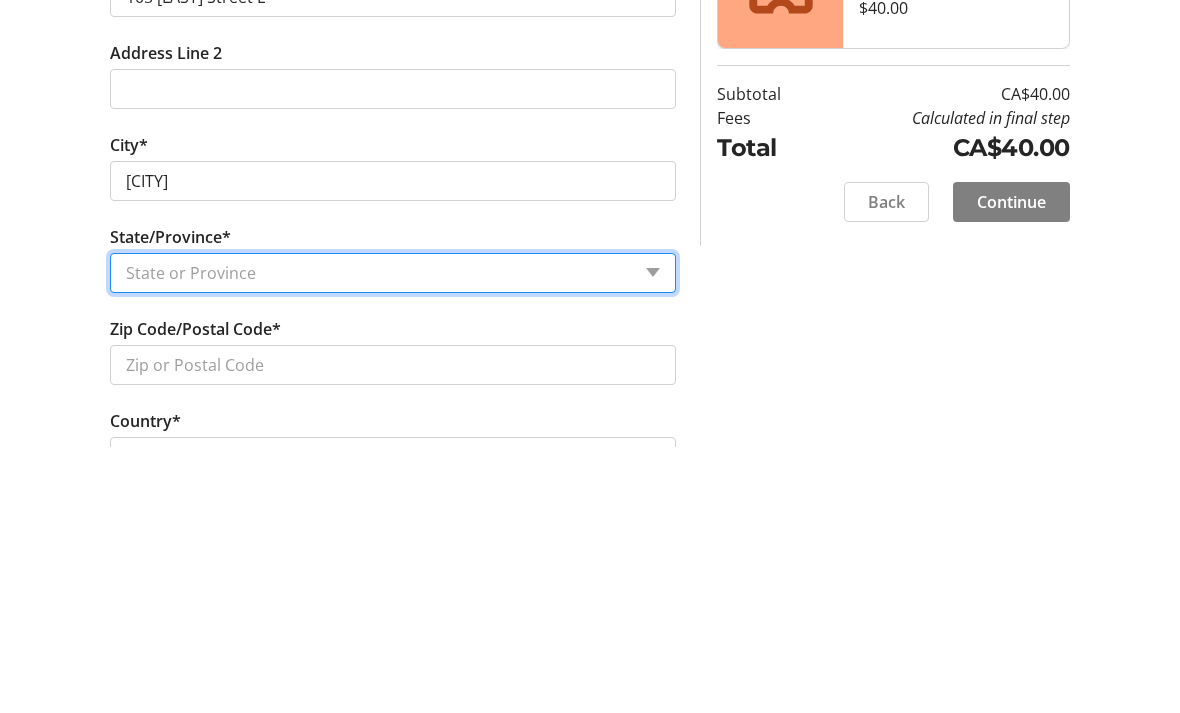 click on "State or Province  State or Province   Alberta   British Columbia   Manitoba   New Brunswick   Newfoundland and Labrador   Nova Scotia   Ontario   Prince Edward Island   Quebec   Saskatchewan   Northwest Territories   Nunavut   Yukon" at bounding box center [393, 540] 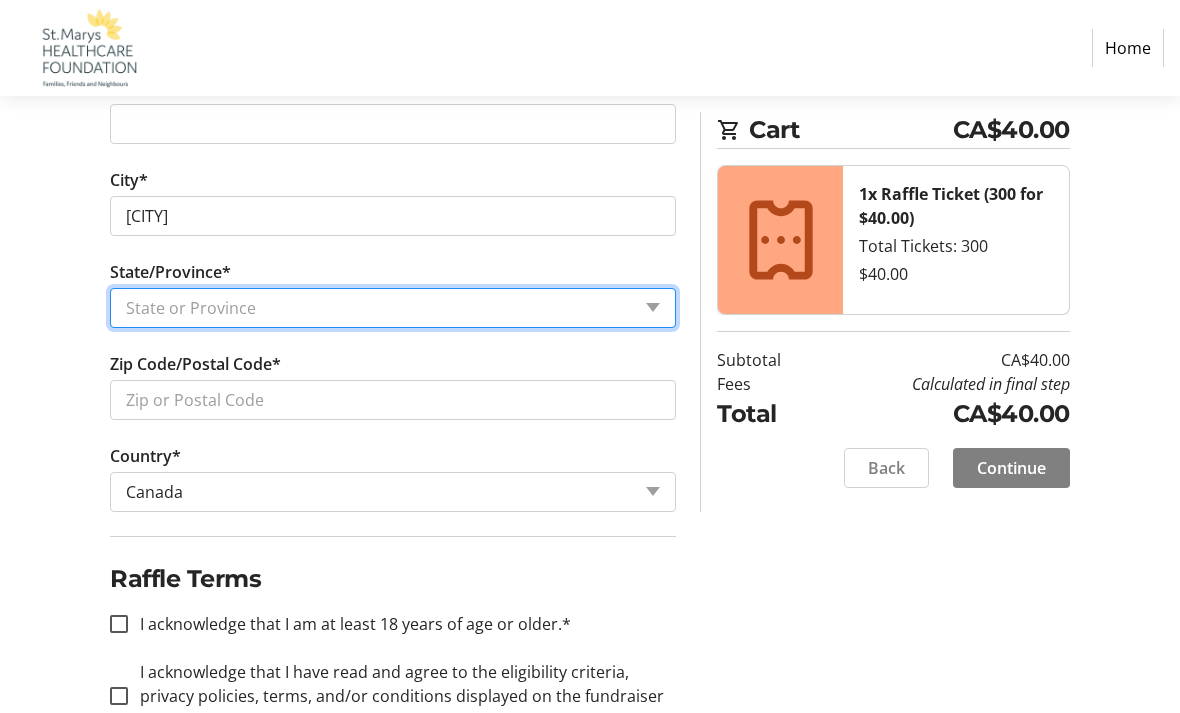 select on "ON" 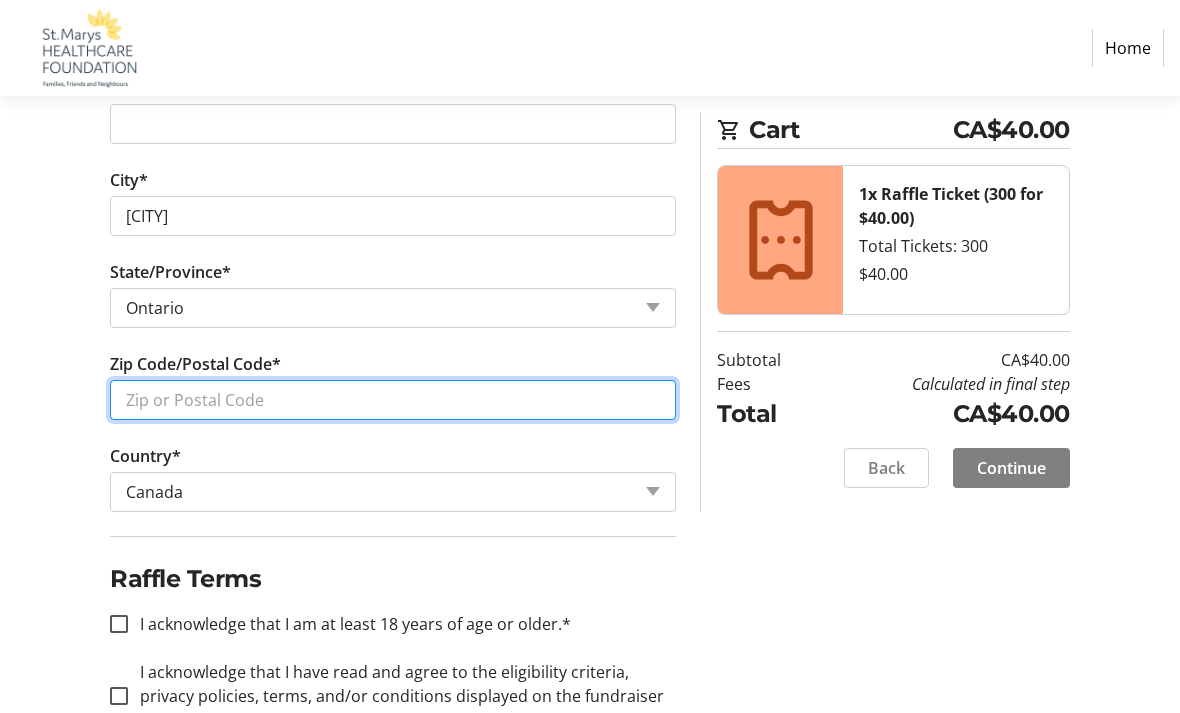click on "Zip Code/Postal Code*" at bounding box center (393, 400) 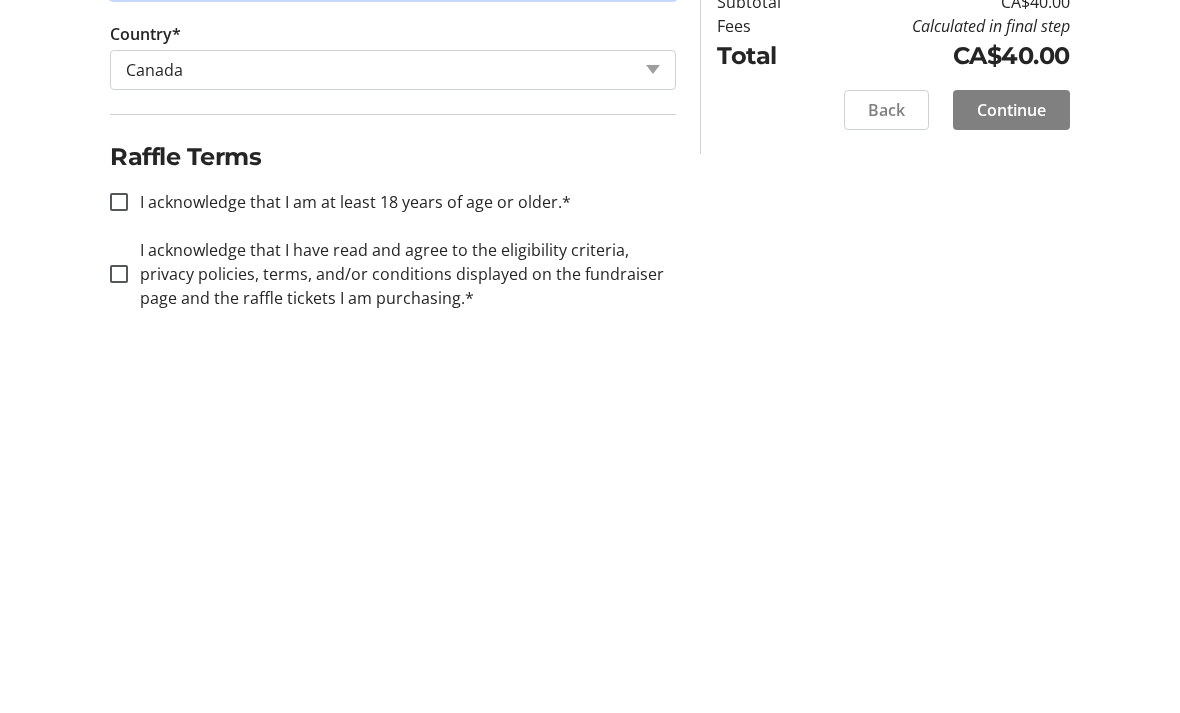 type on "N0N1J0" 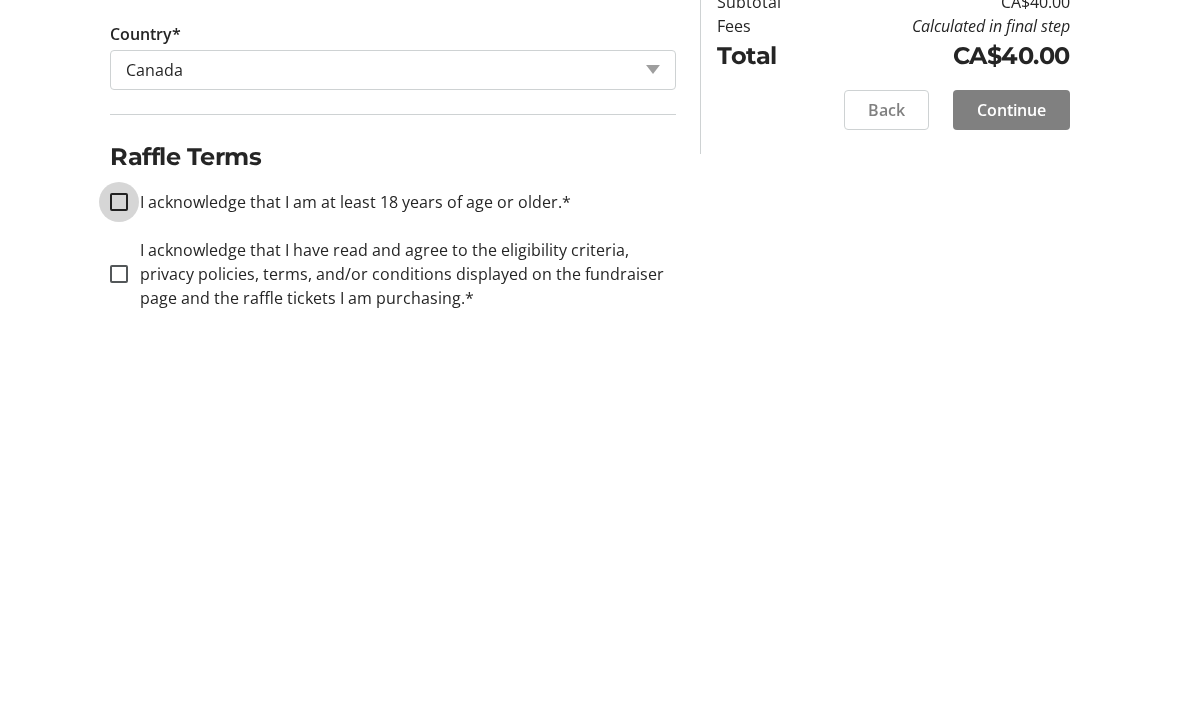 click on "I acknowledge that I am at least 18 years of age or older.*" at bounding box center (119, 560) 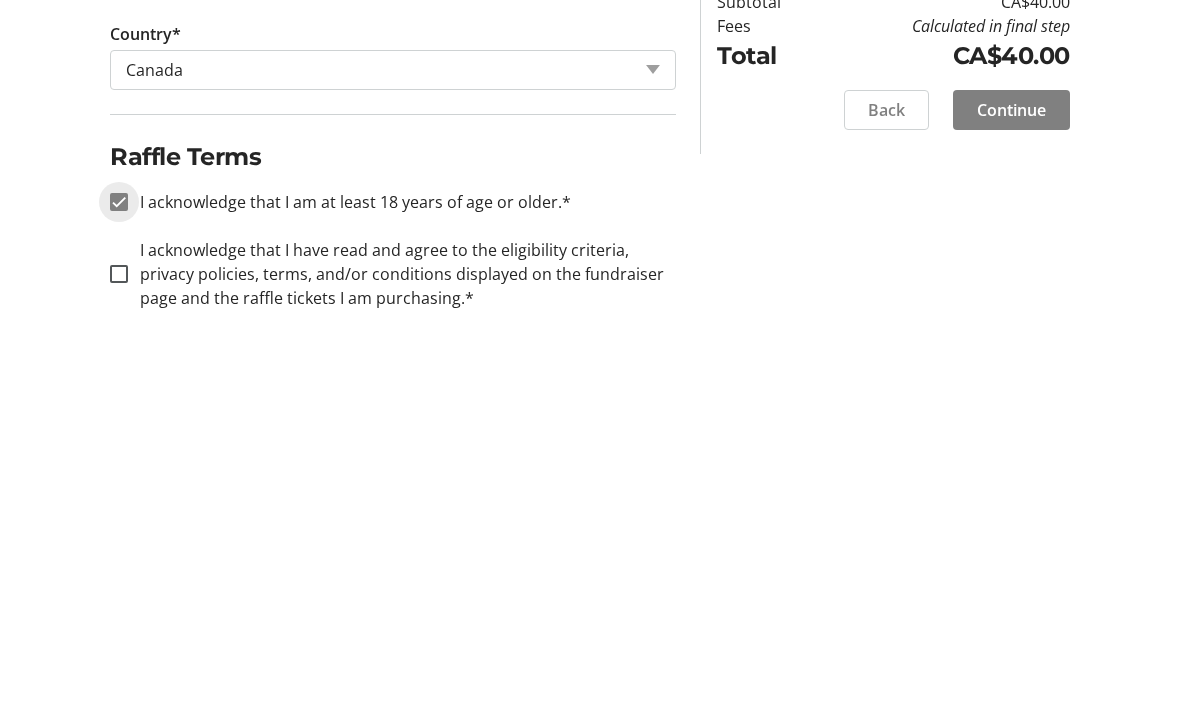 checkbox on "true" 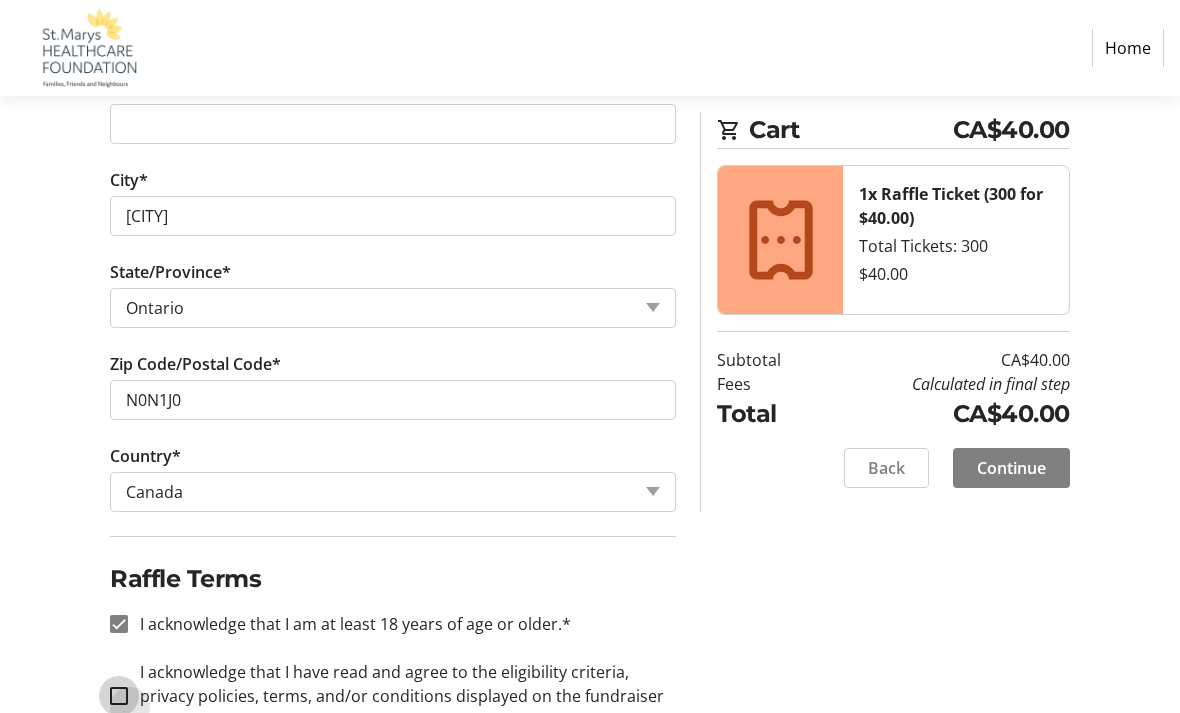 click on "I acknowledge that I have read and agree to the eligibility criteria, privacy policies, terms,
and/or conditions displayed on the fundraiser page and the raffle tickets I am purchasing.*" at bounding box center (119, 696) 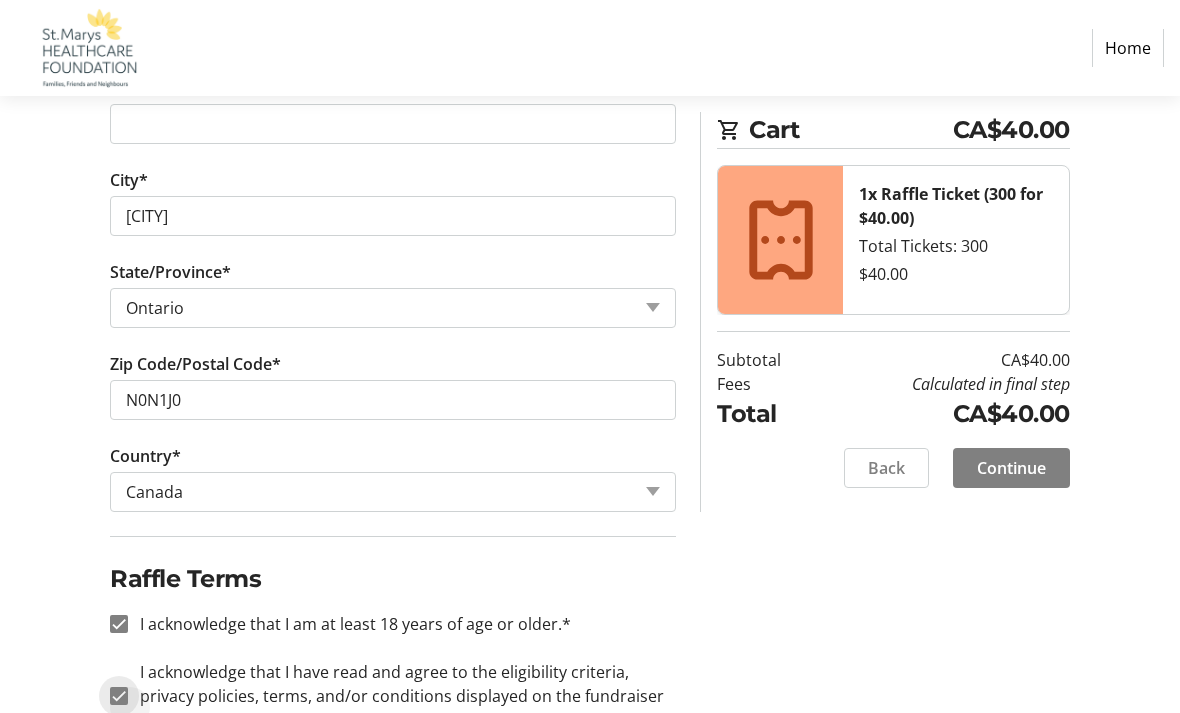 checkbox on "true" 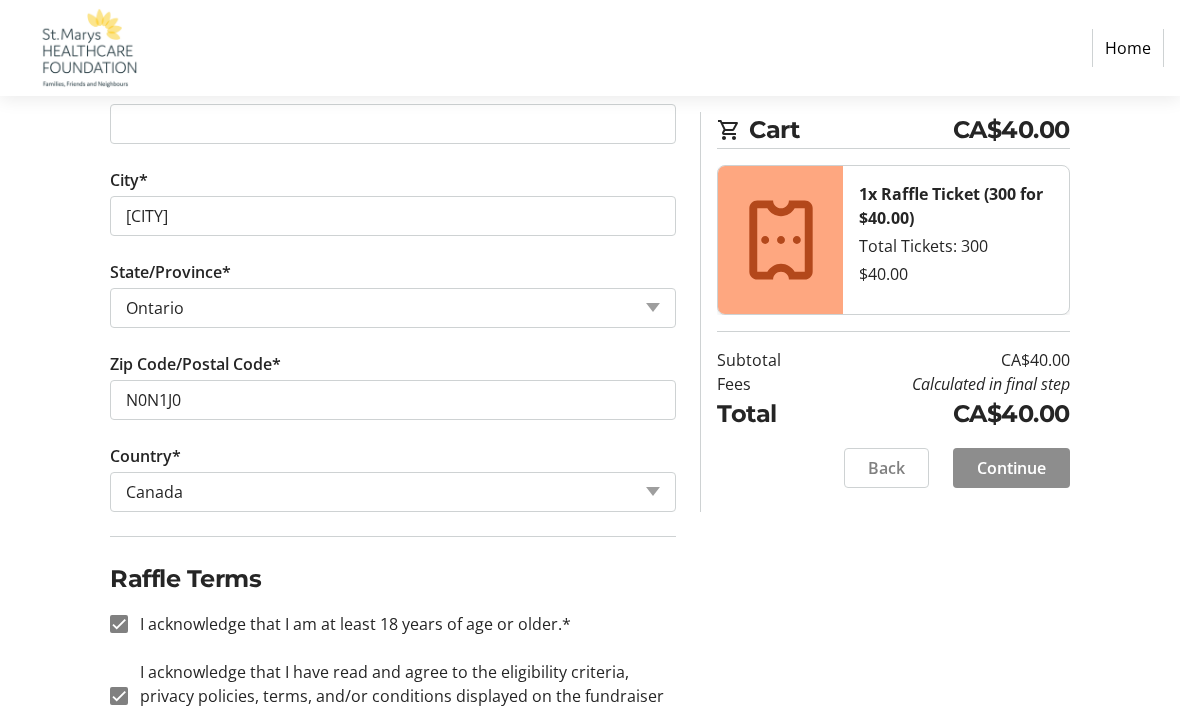 click 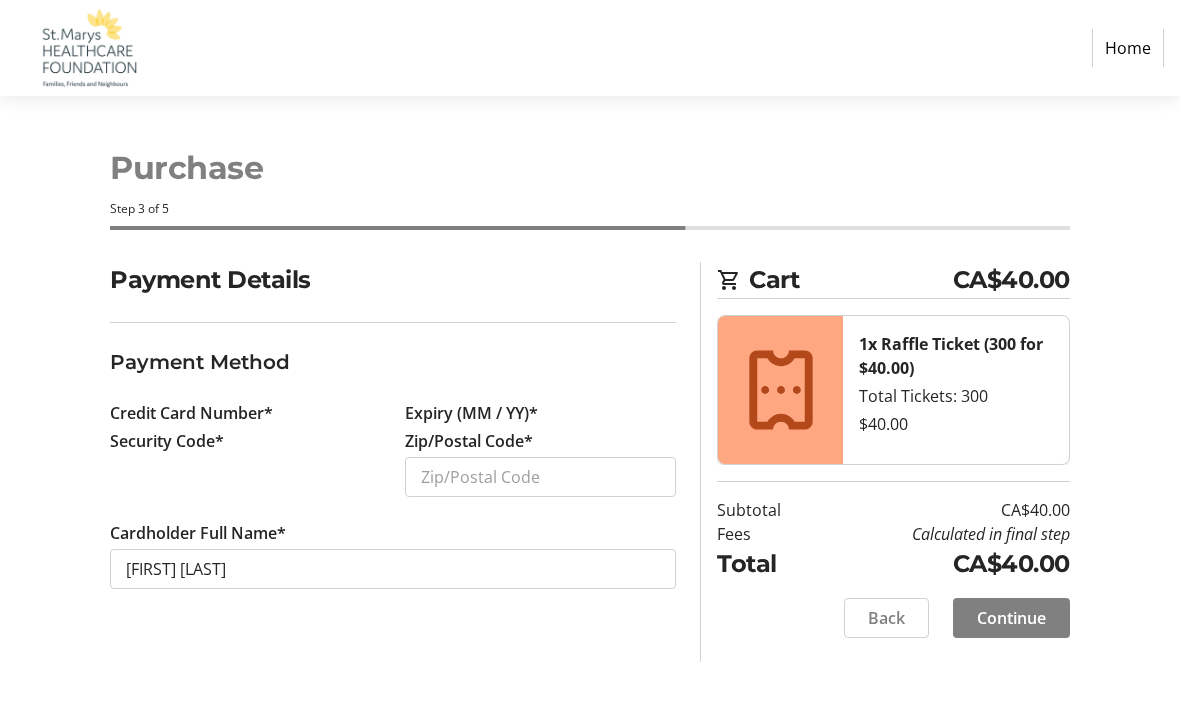scroll, scrollTop: 0, scrollLeft: 0, axis: both 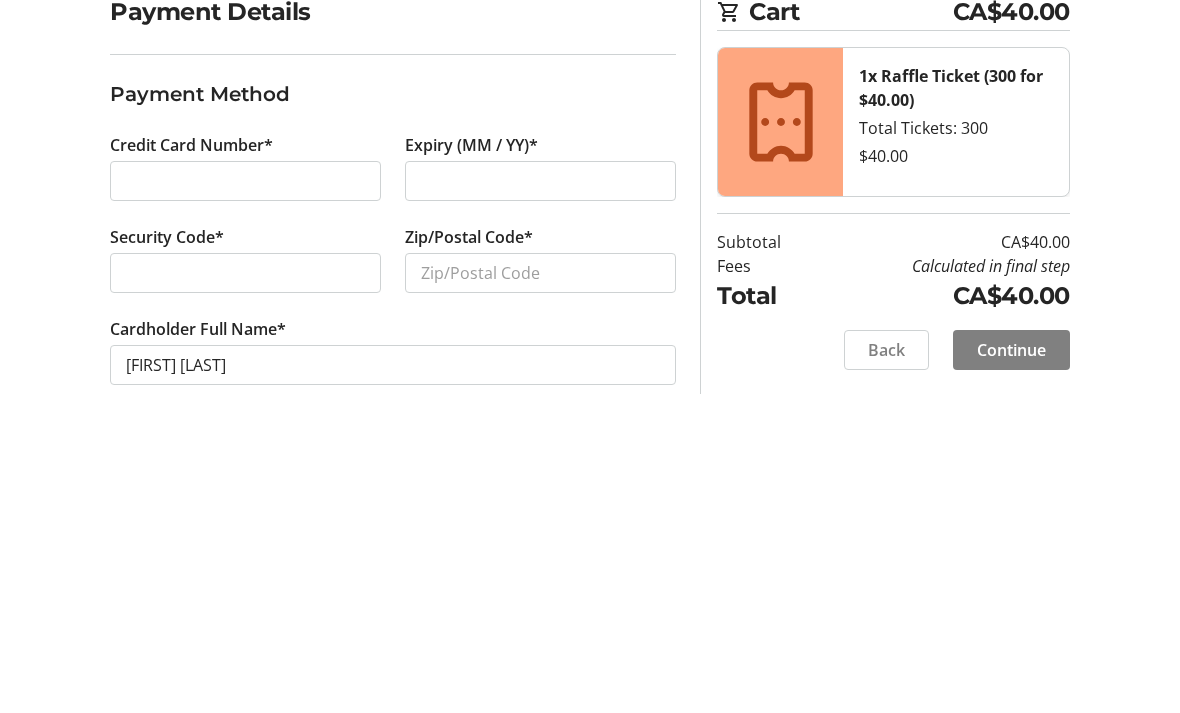 click at bounding box center [245, 541] 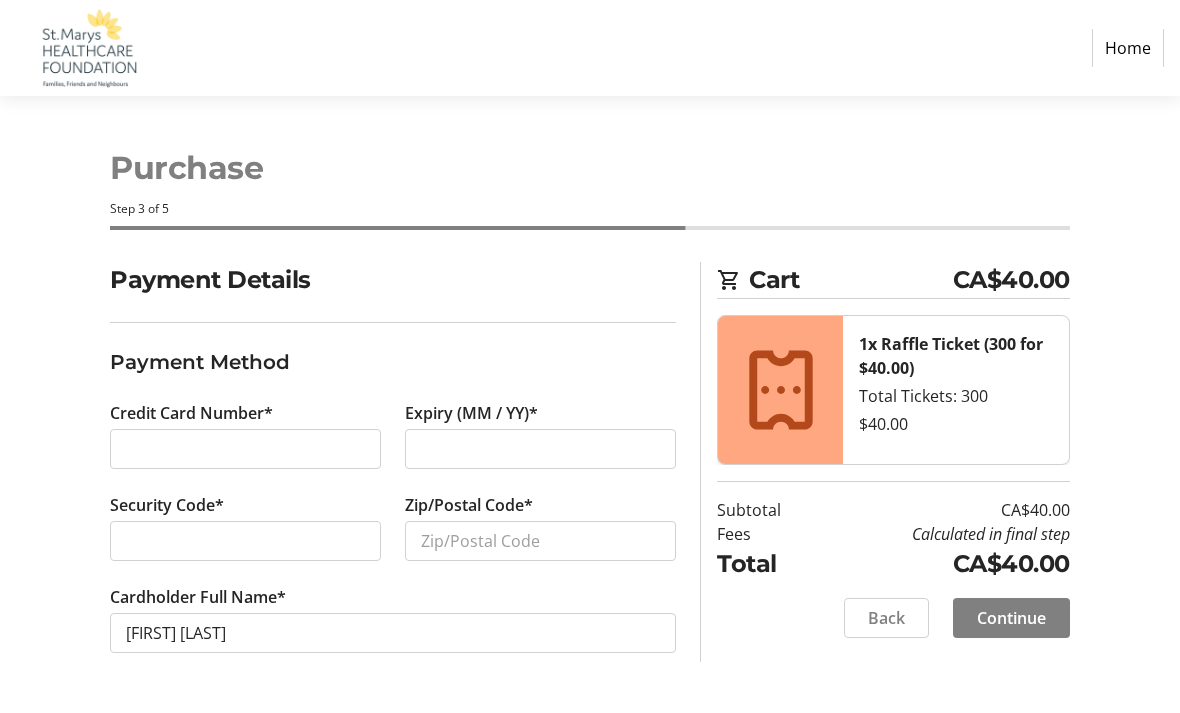 scroll, scrollTop: 6, scrollLeft: 0, axis: vertical 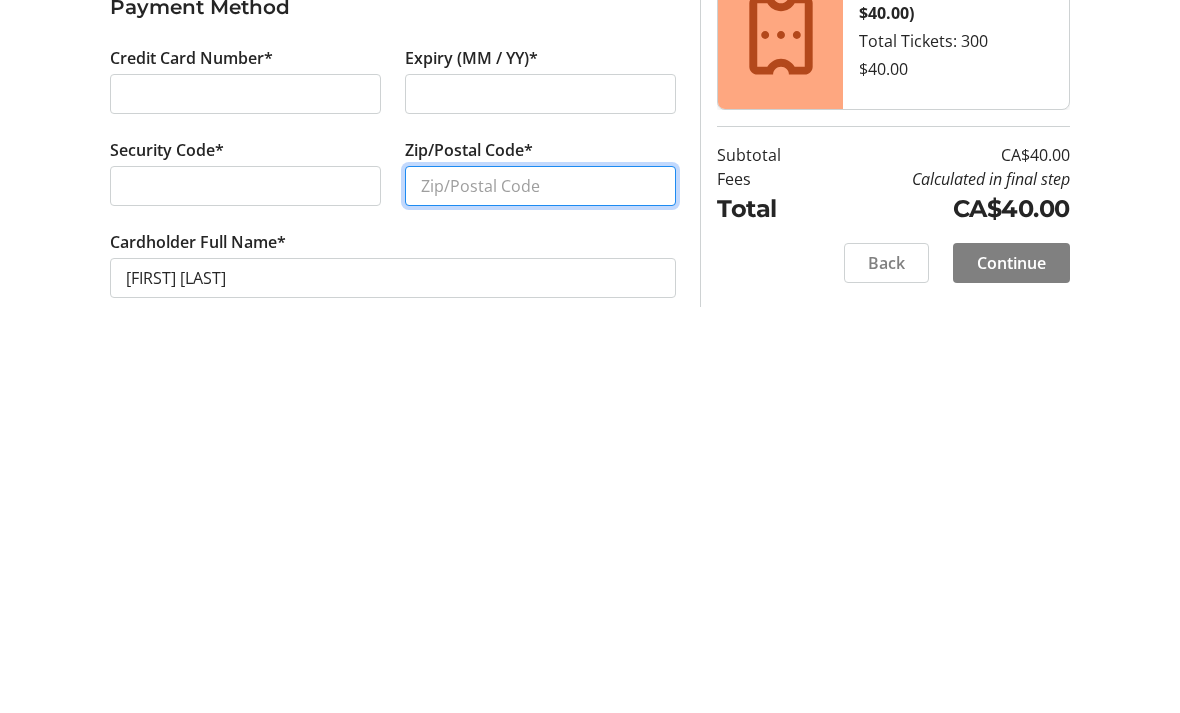 click on "Zip/Postal Code*" at bounding box center (540, 541) 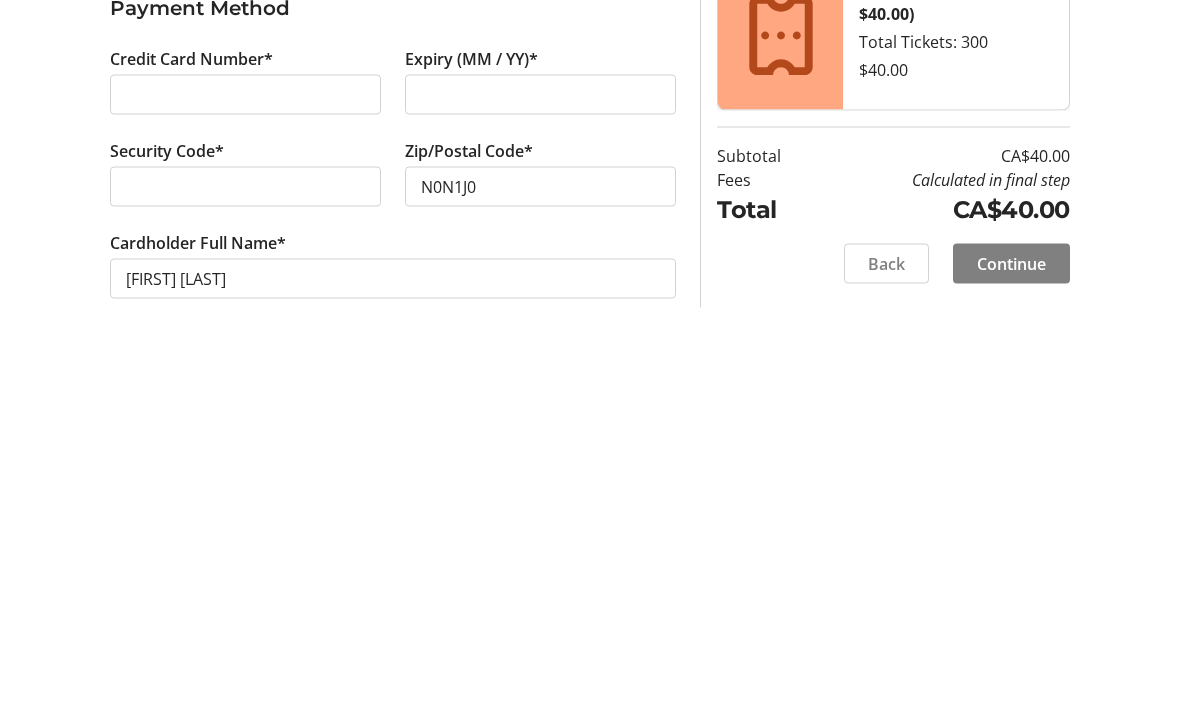 scroll, scrollTop: 0, scrollLeft: 0, axis: both 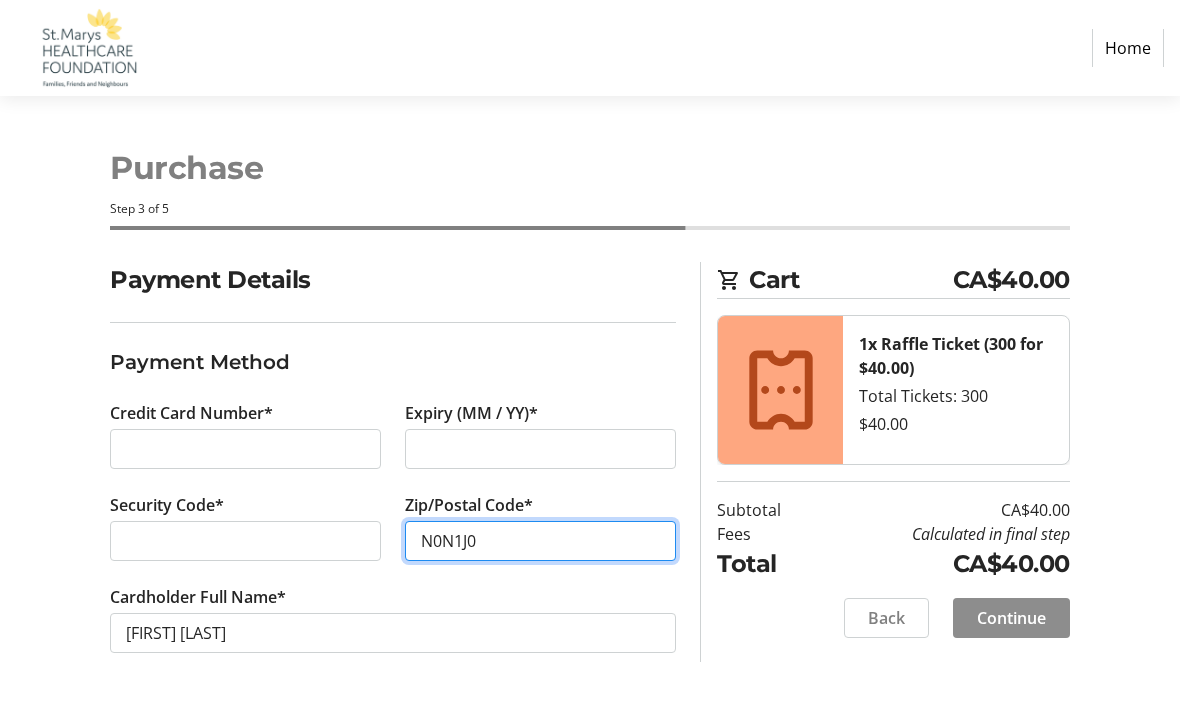 type on "N0N1J0" 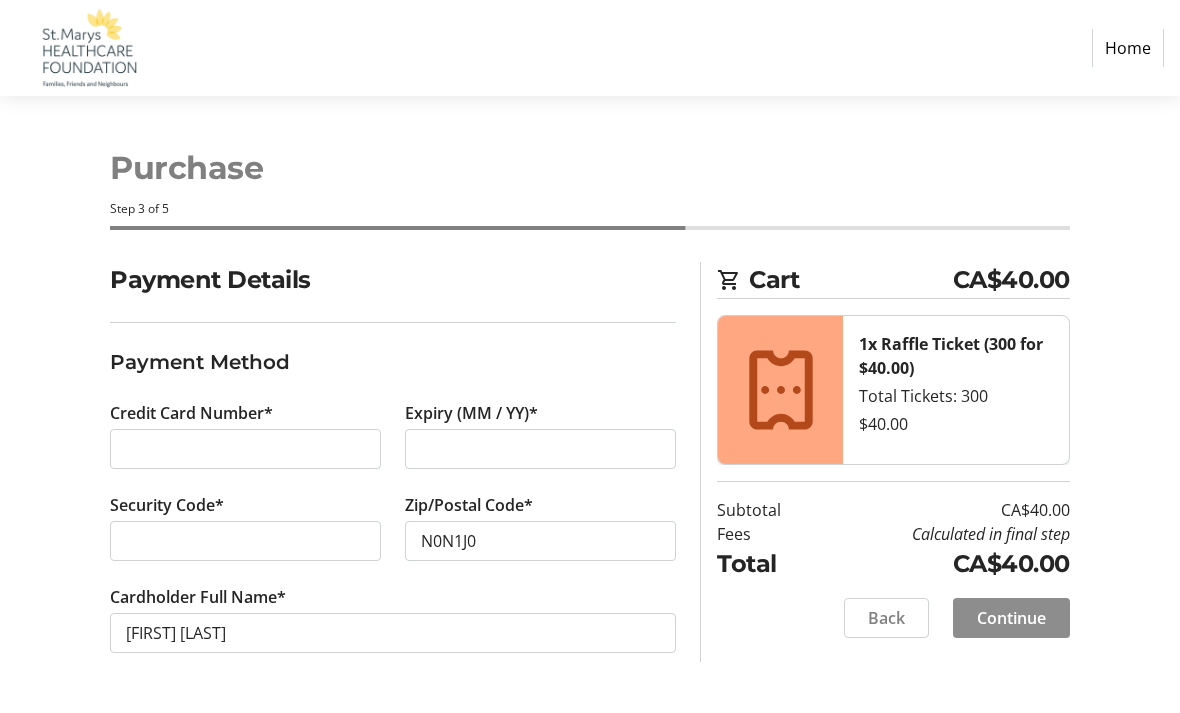 click on "Continue" 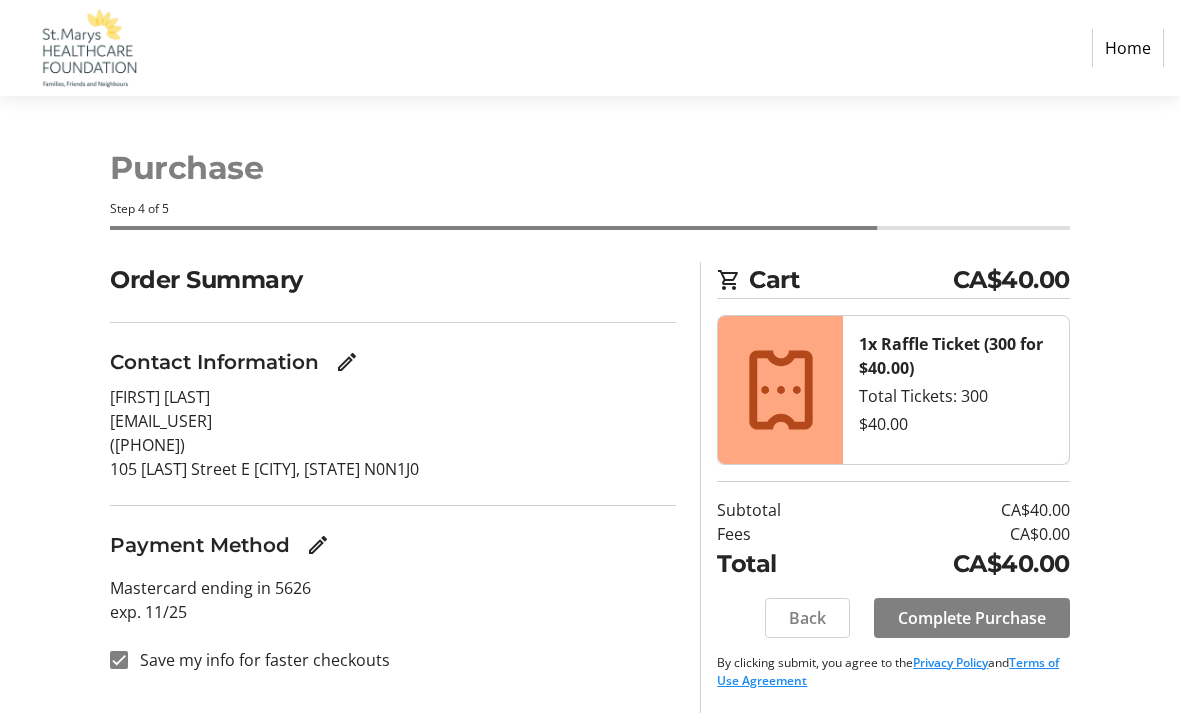click 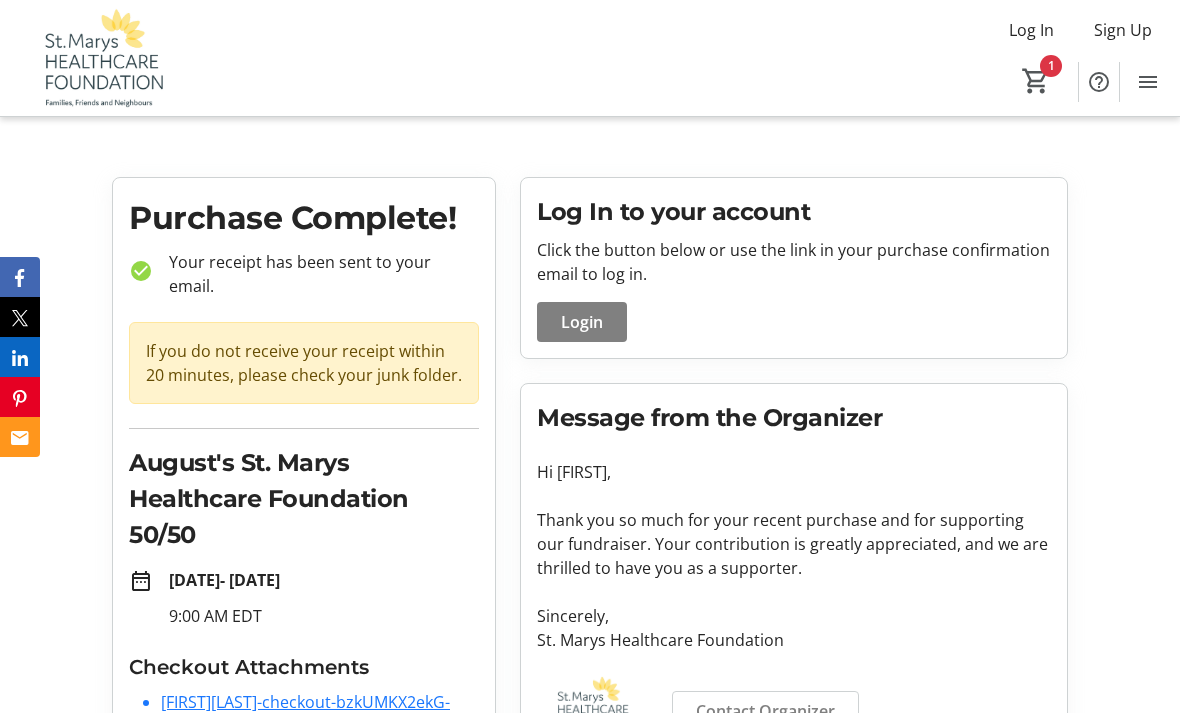 scroll, scrollTop: 42, scrollLeft: 0, axis: vertical 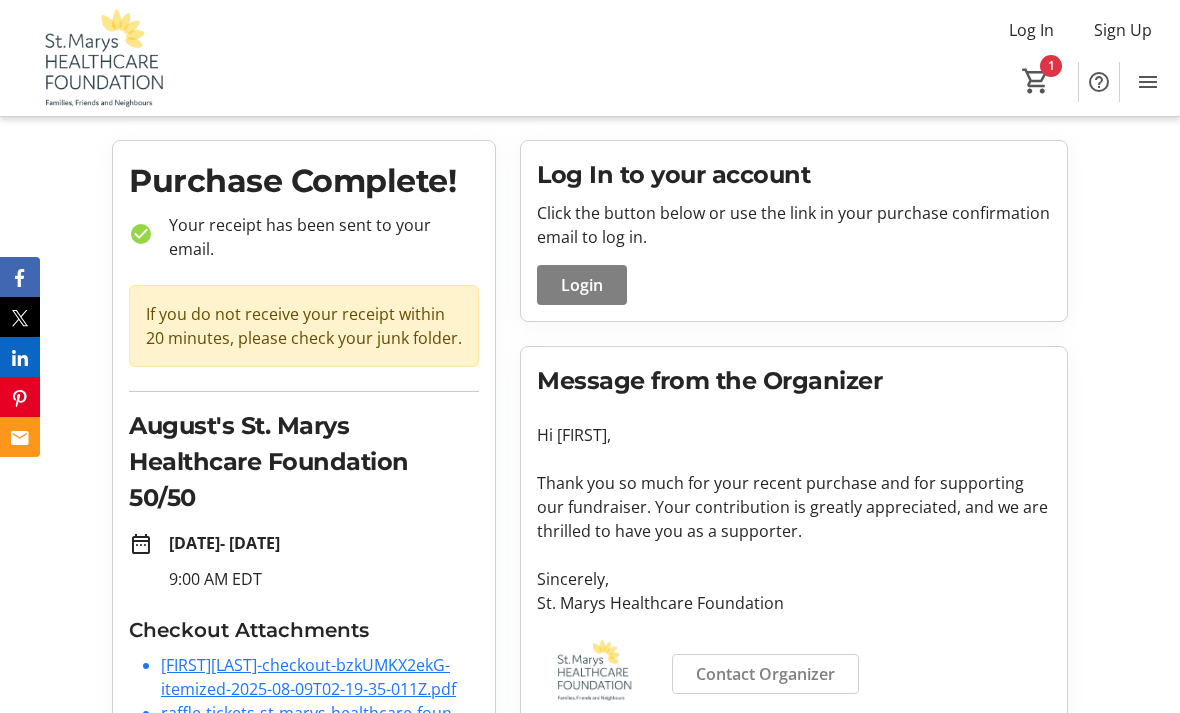 click on "raffle-tickets-st-marys-healthcare-foun-wWv9k65927i.pdf" 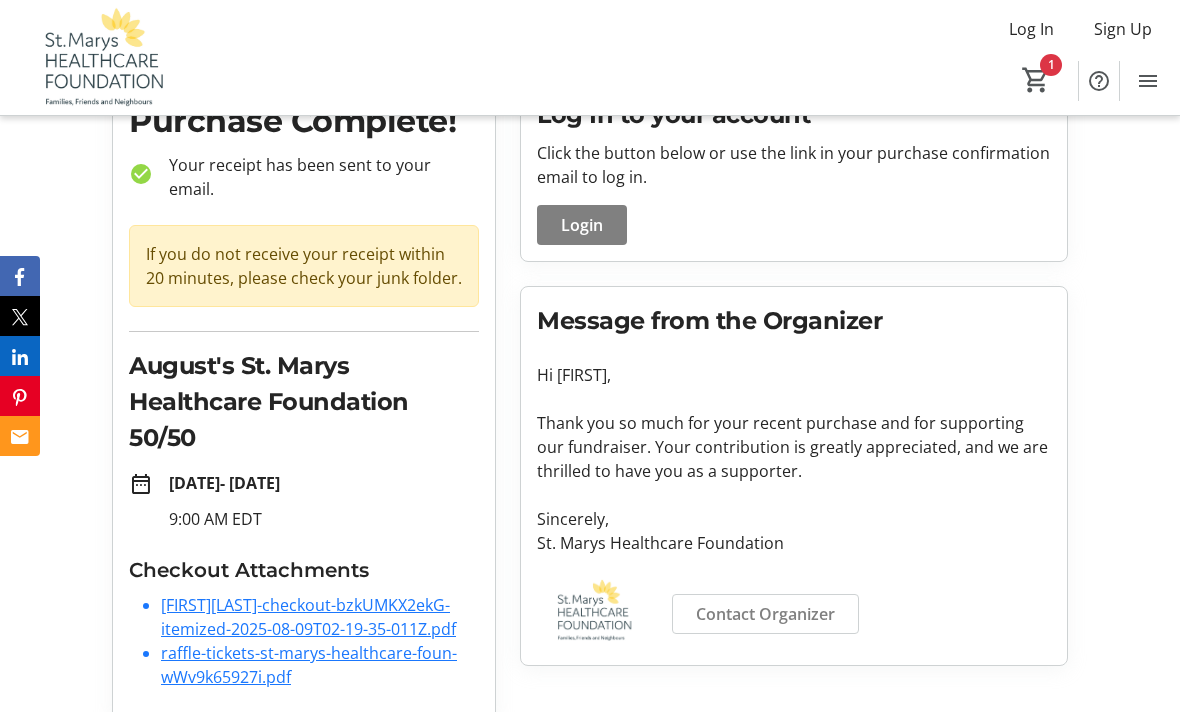 scroll, scrollTop: 106, scrollLeft: 0, axis: vertical 